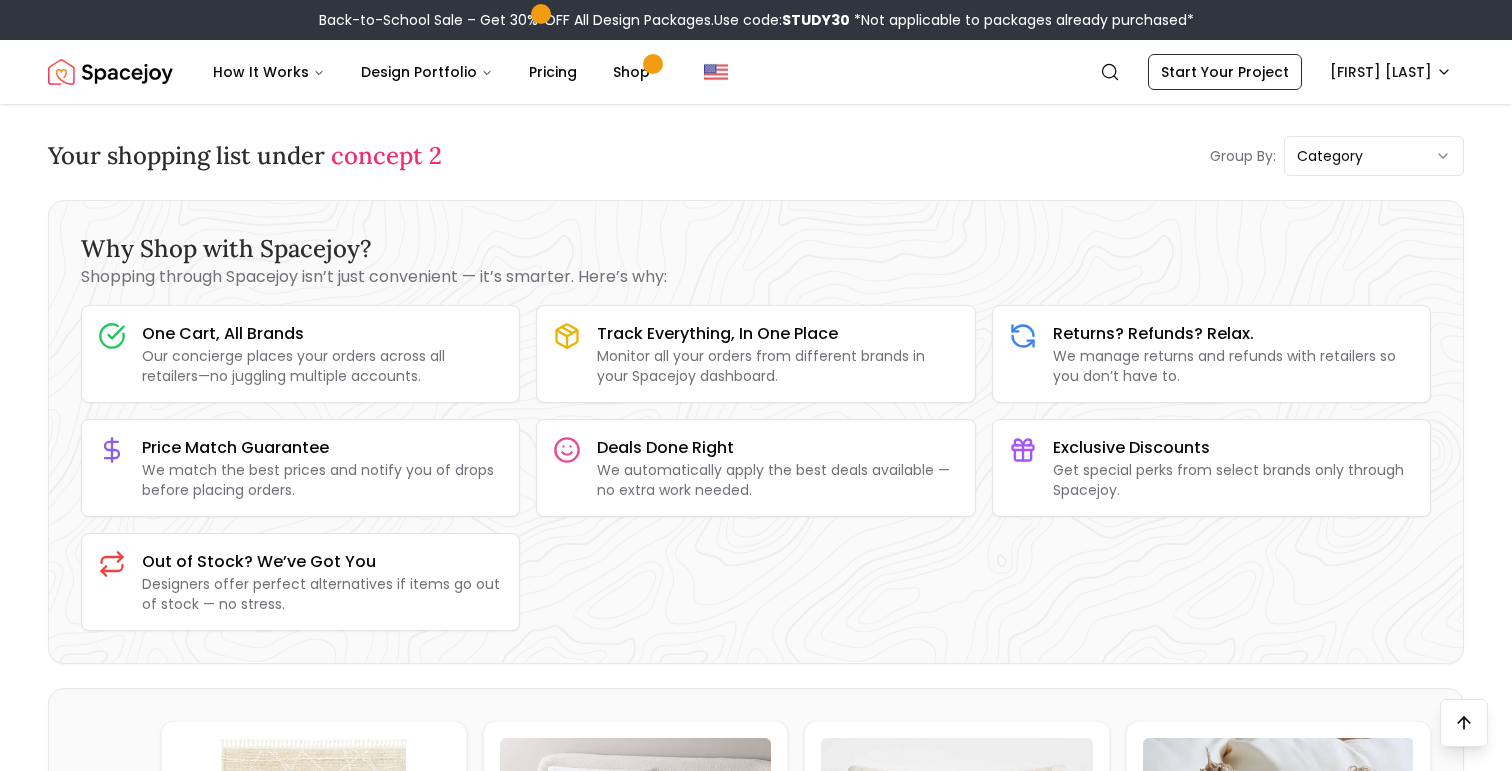 scroll, scrollTop: 1872, scrollLeft: 0, axis: vertical 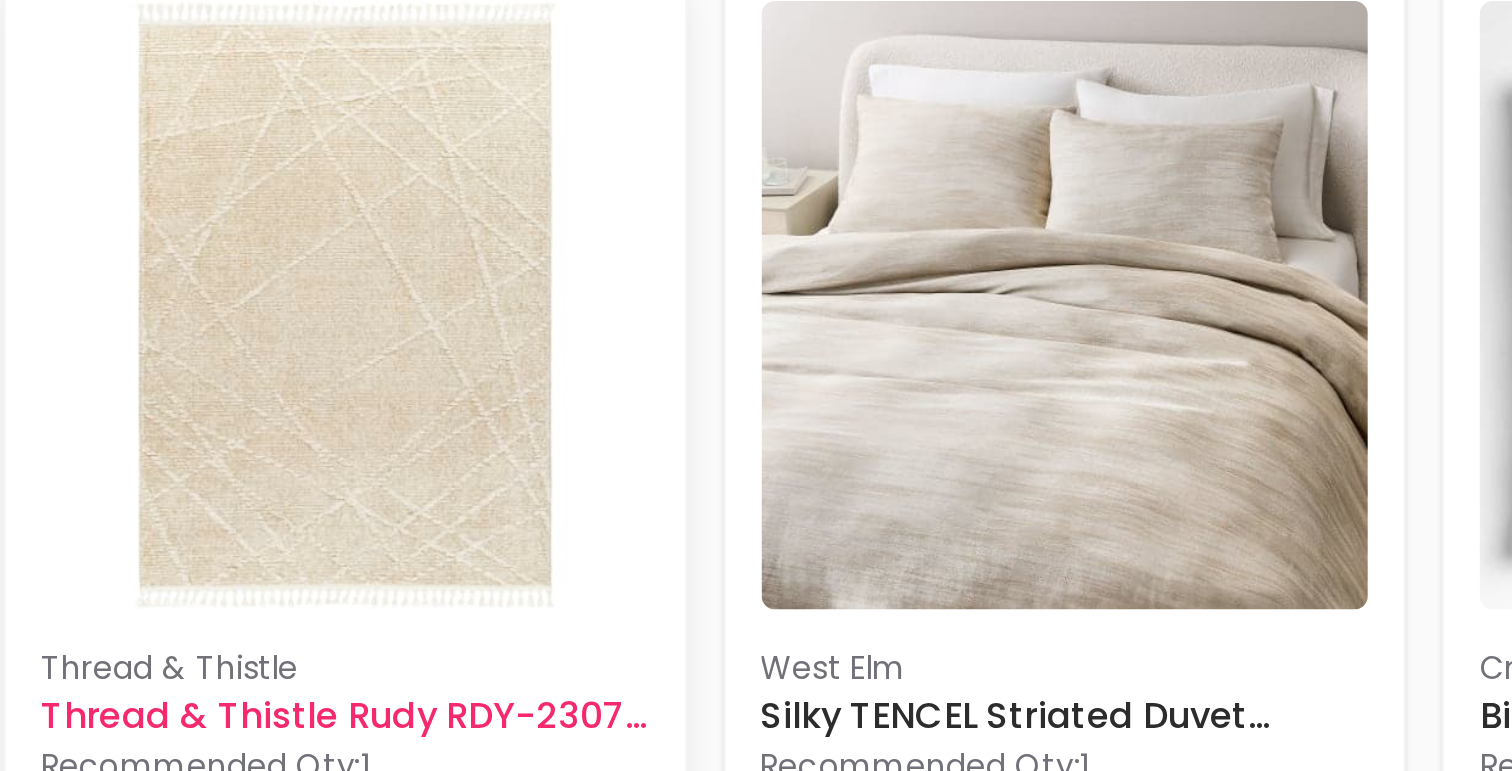click at bounding box center (314, 302) 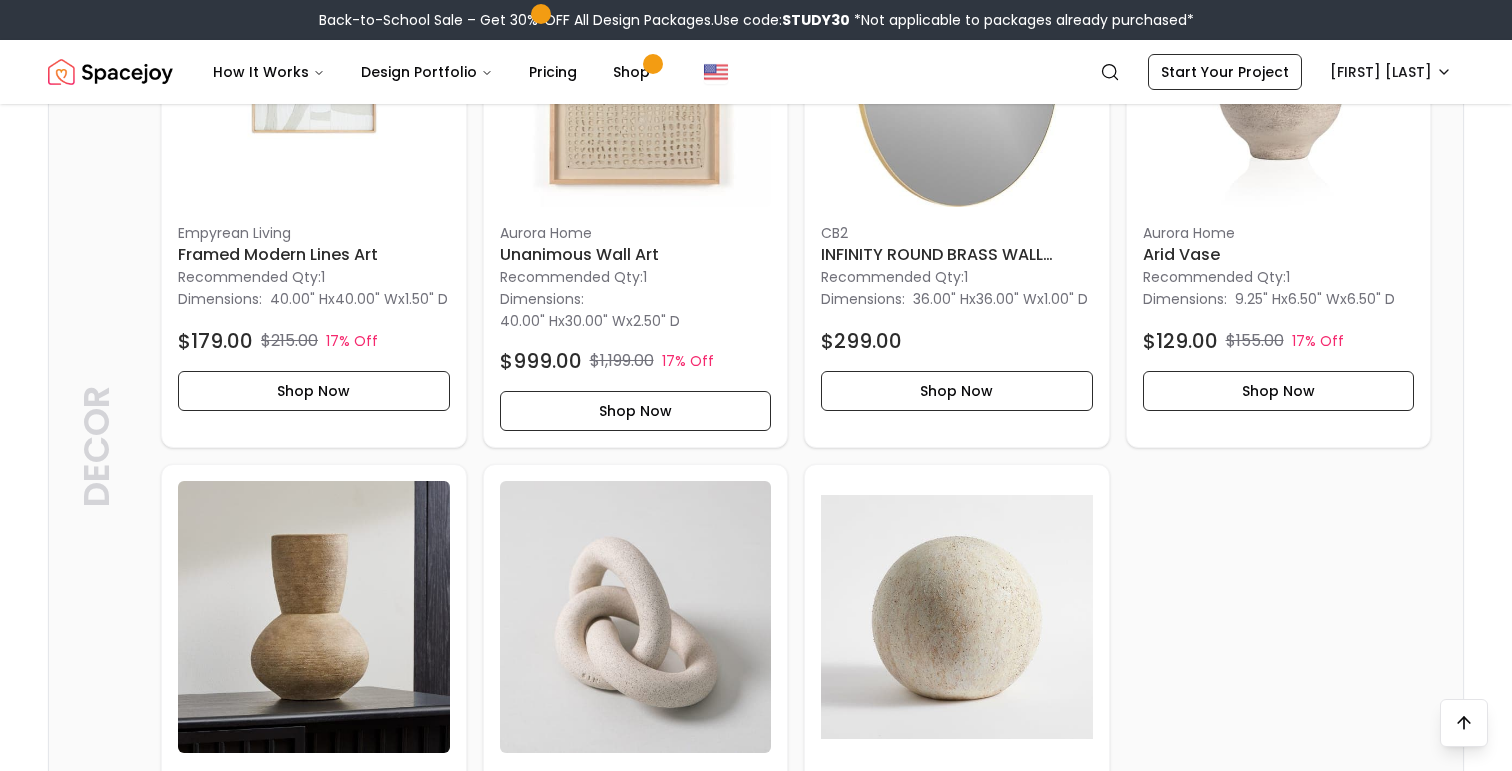 scroll, scrollTop: 2422, scrollLeft: 0, axis: vertical 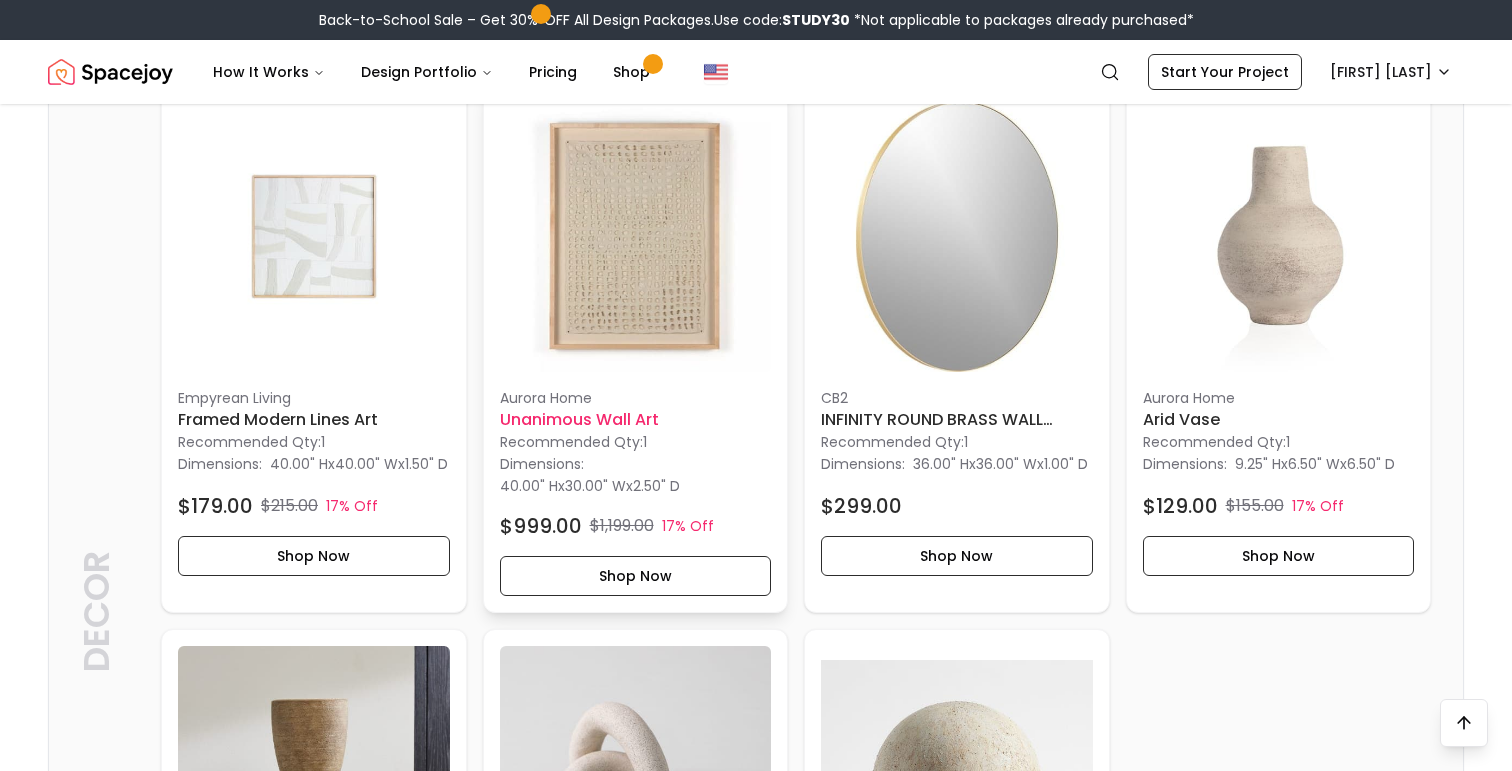 click at bounding box center [636, 237] 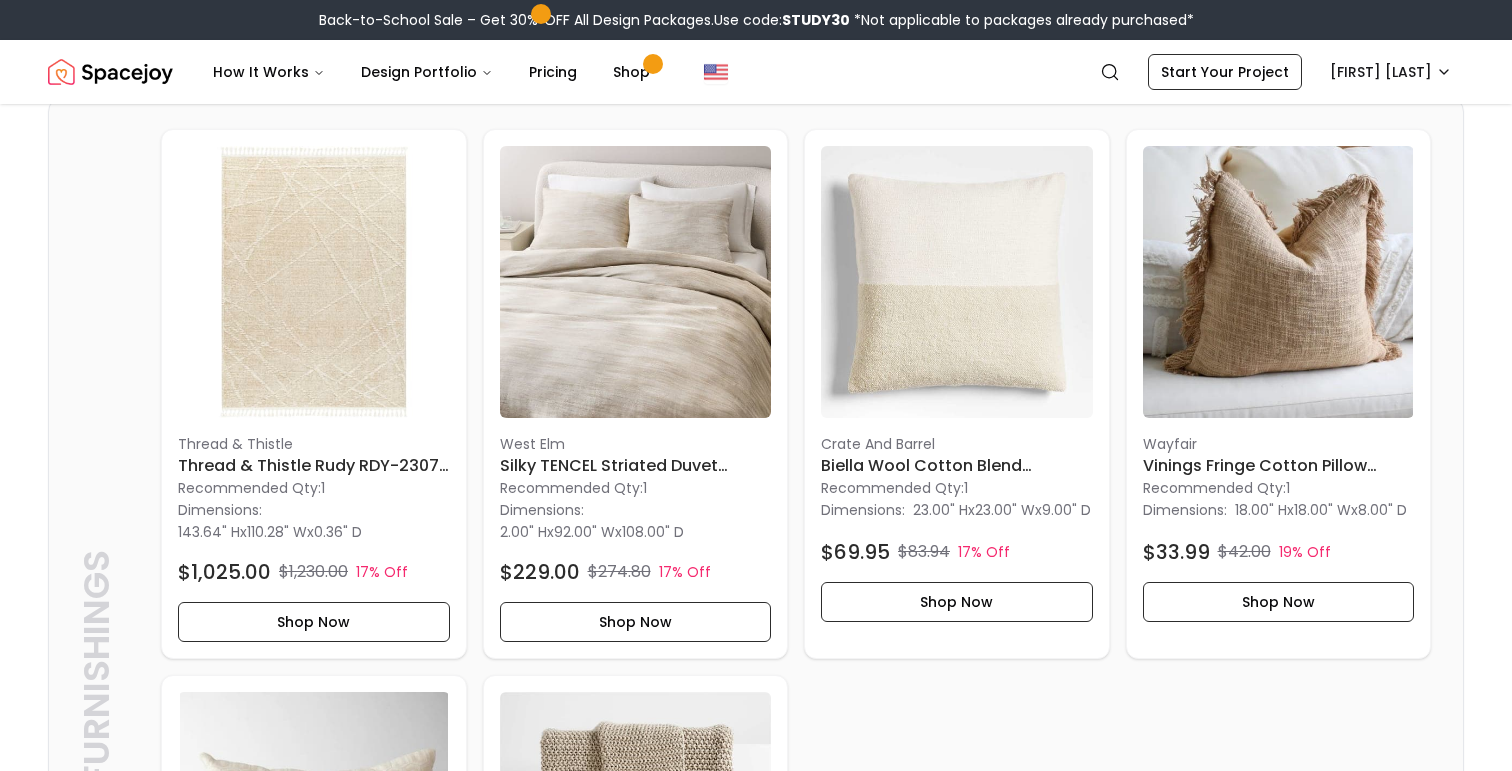 scroll, scrollTop: 0, scrollLeft: 0, axis: both 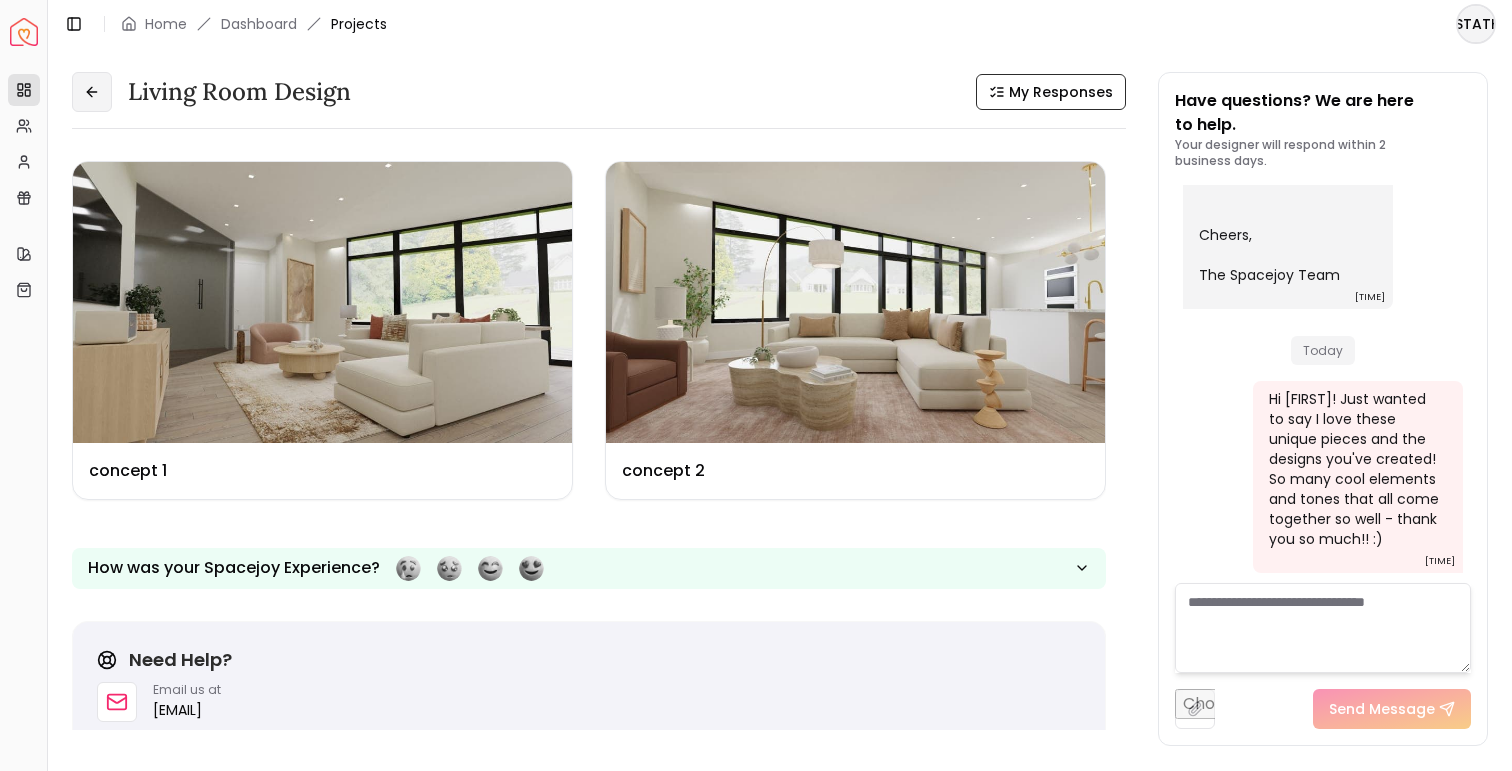click at bounding box center (92, 92) 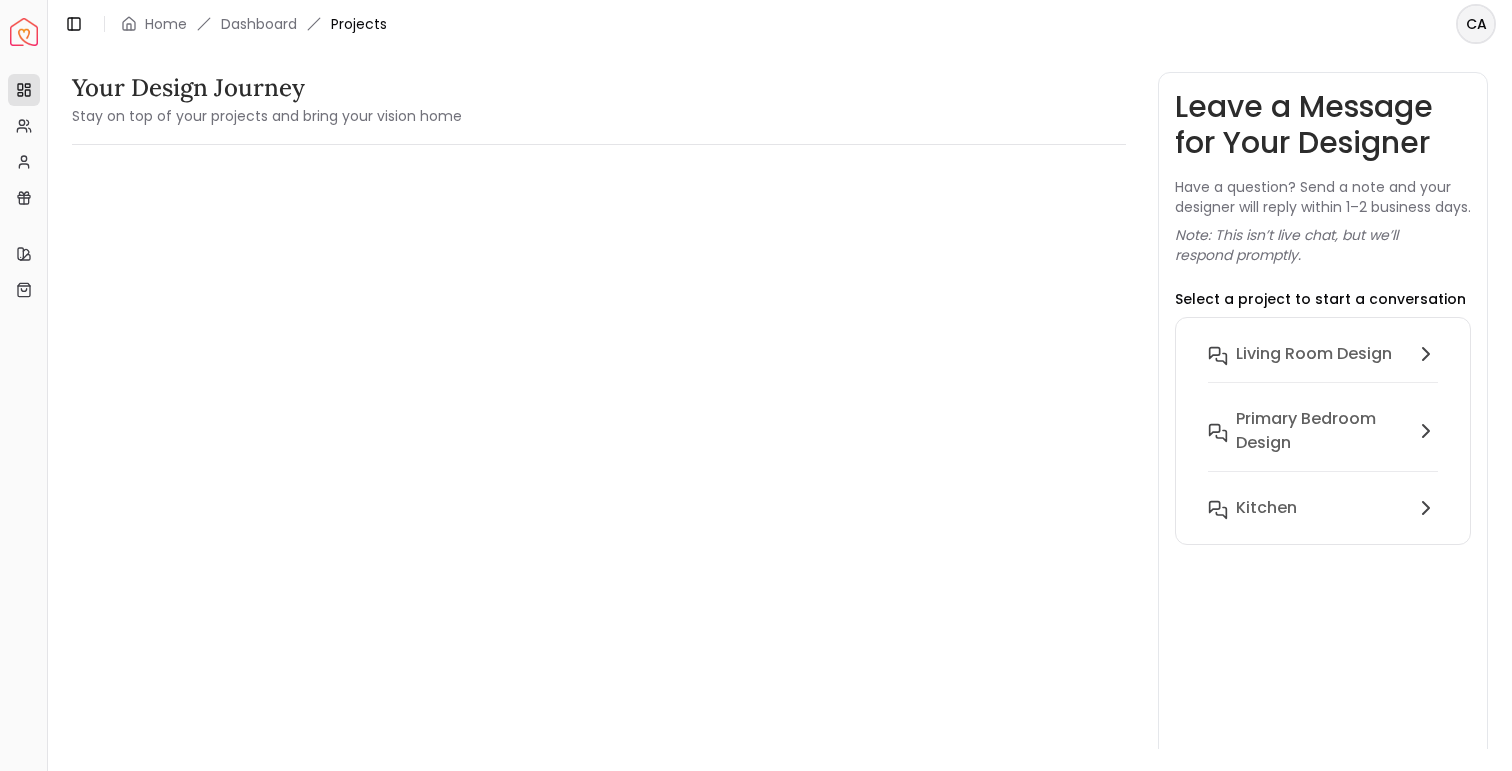 scroll, scrollTop: 0, scrollLeft: 0, axis: both 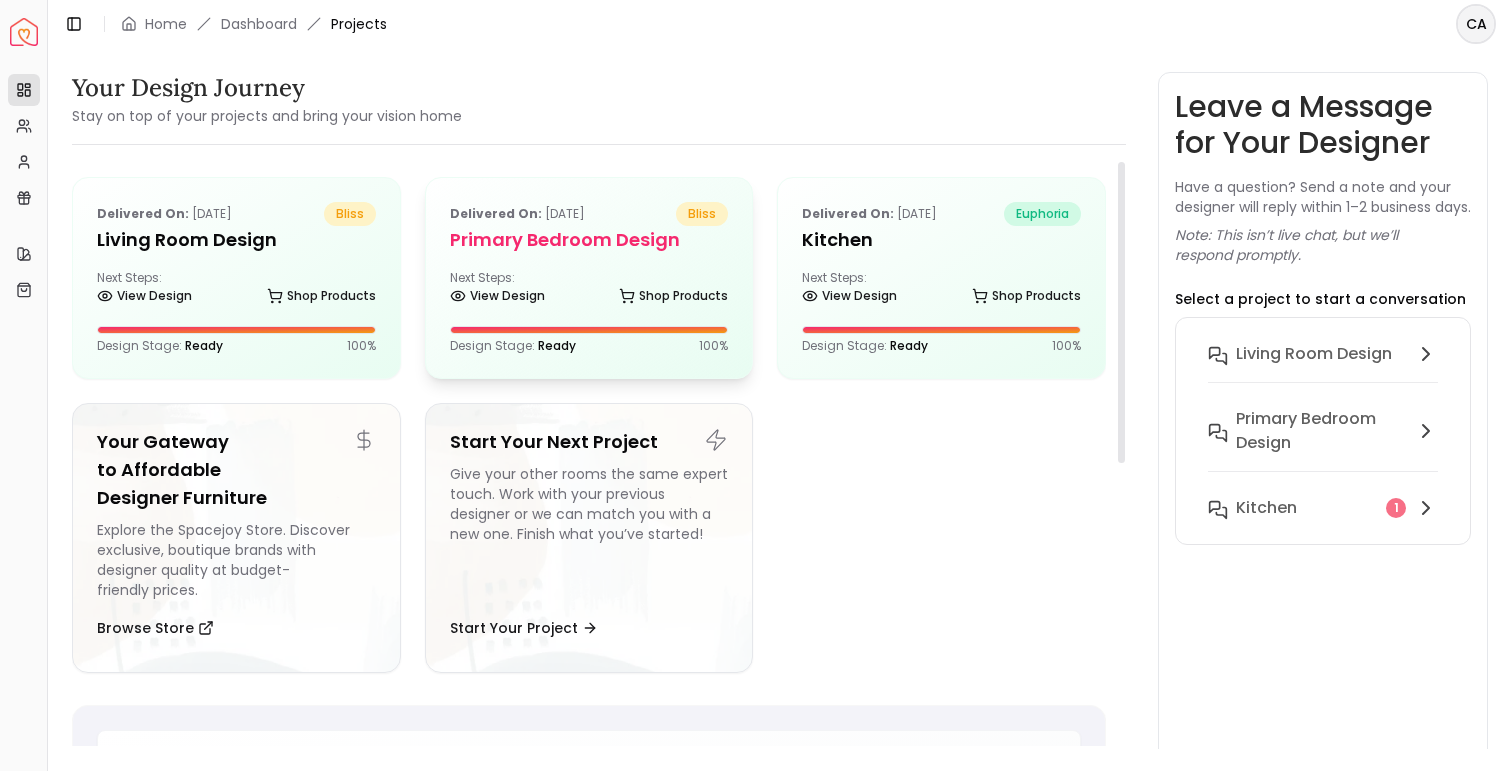 click on "Next Steps: View Design Shop Products" at bounding box center [589, 290] 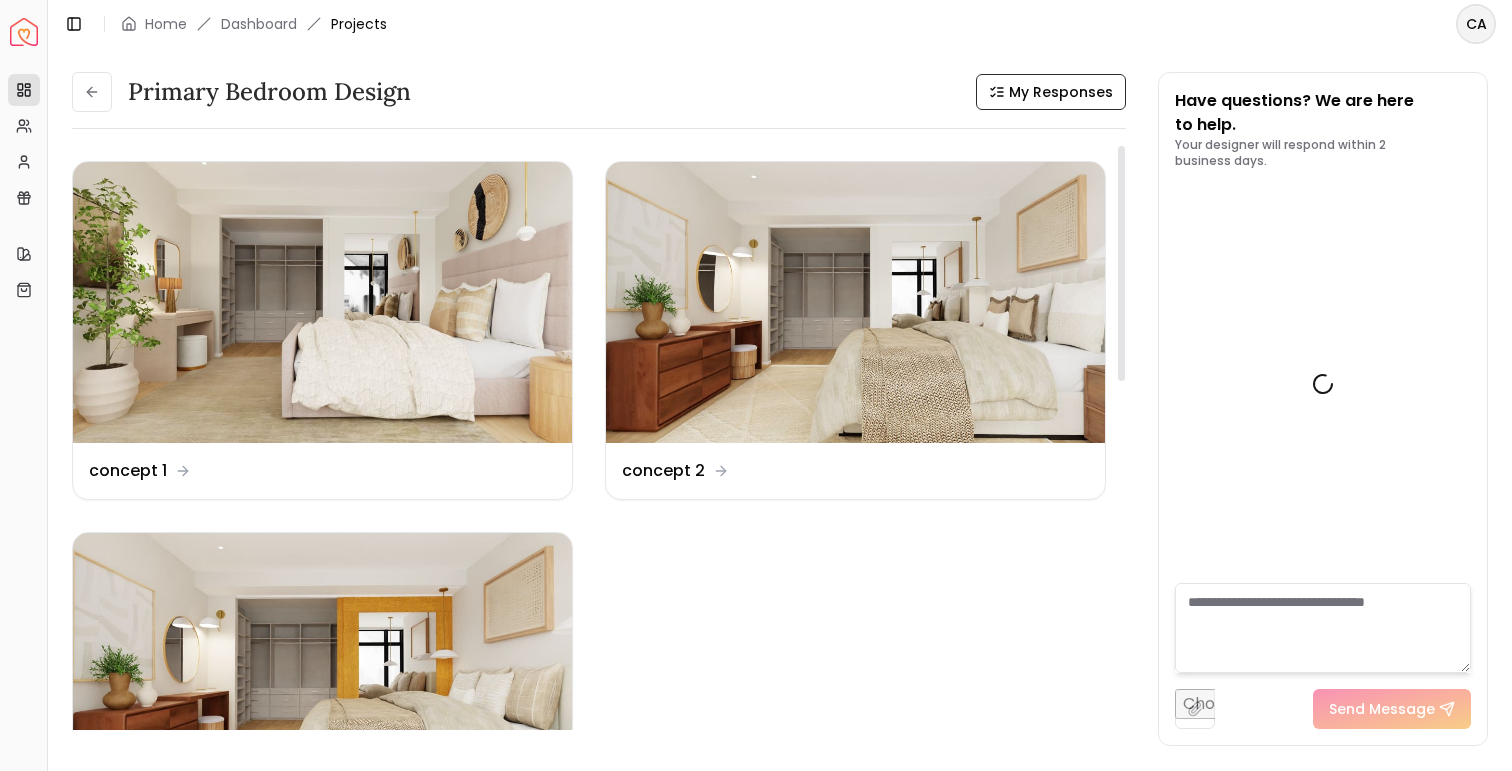 scroll, scrollTop: 2498, scrollLeft: 0, axis: vertical 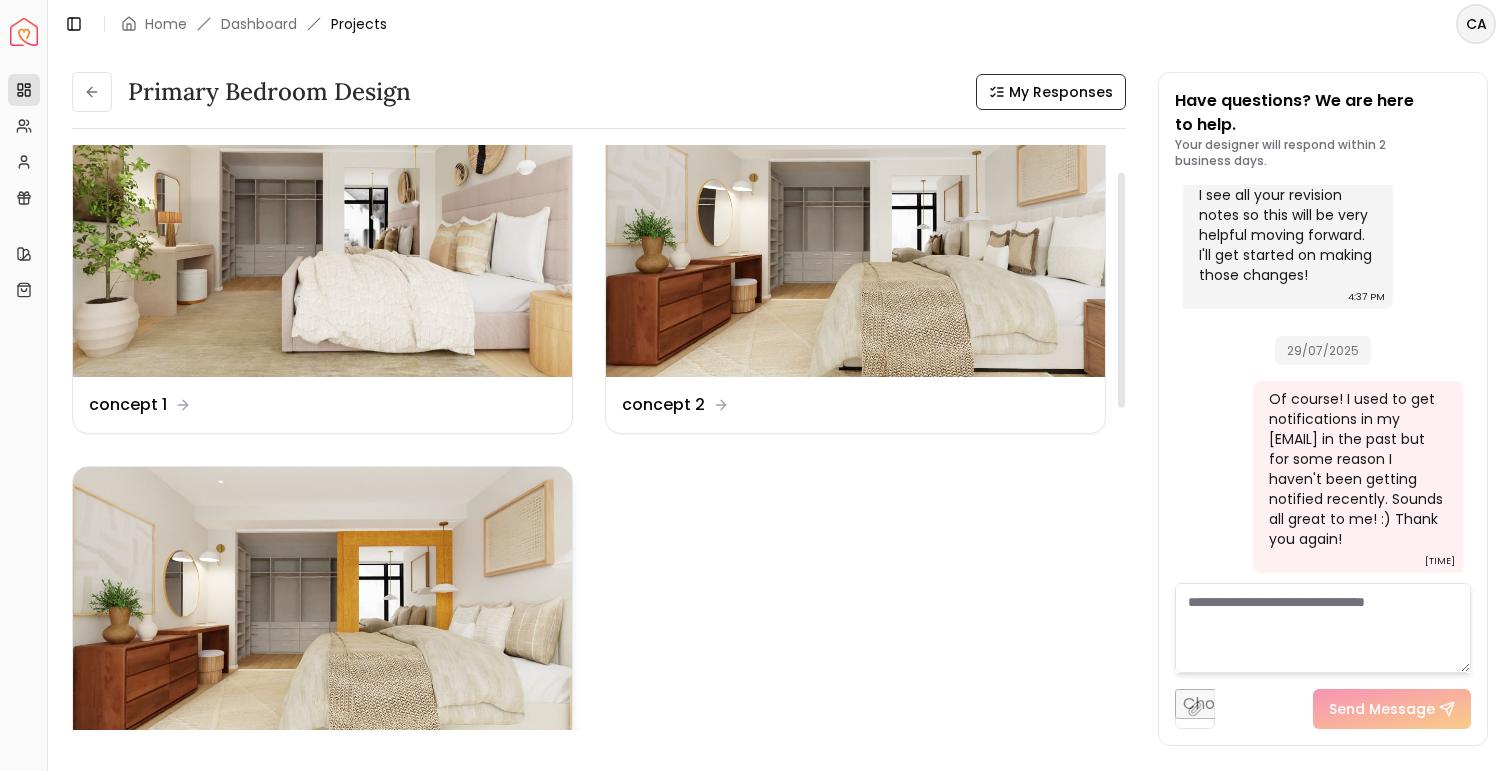 click at bounding box center (322, 607) 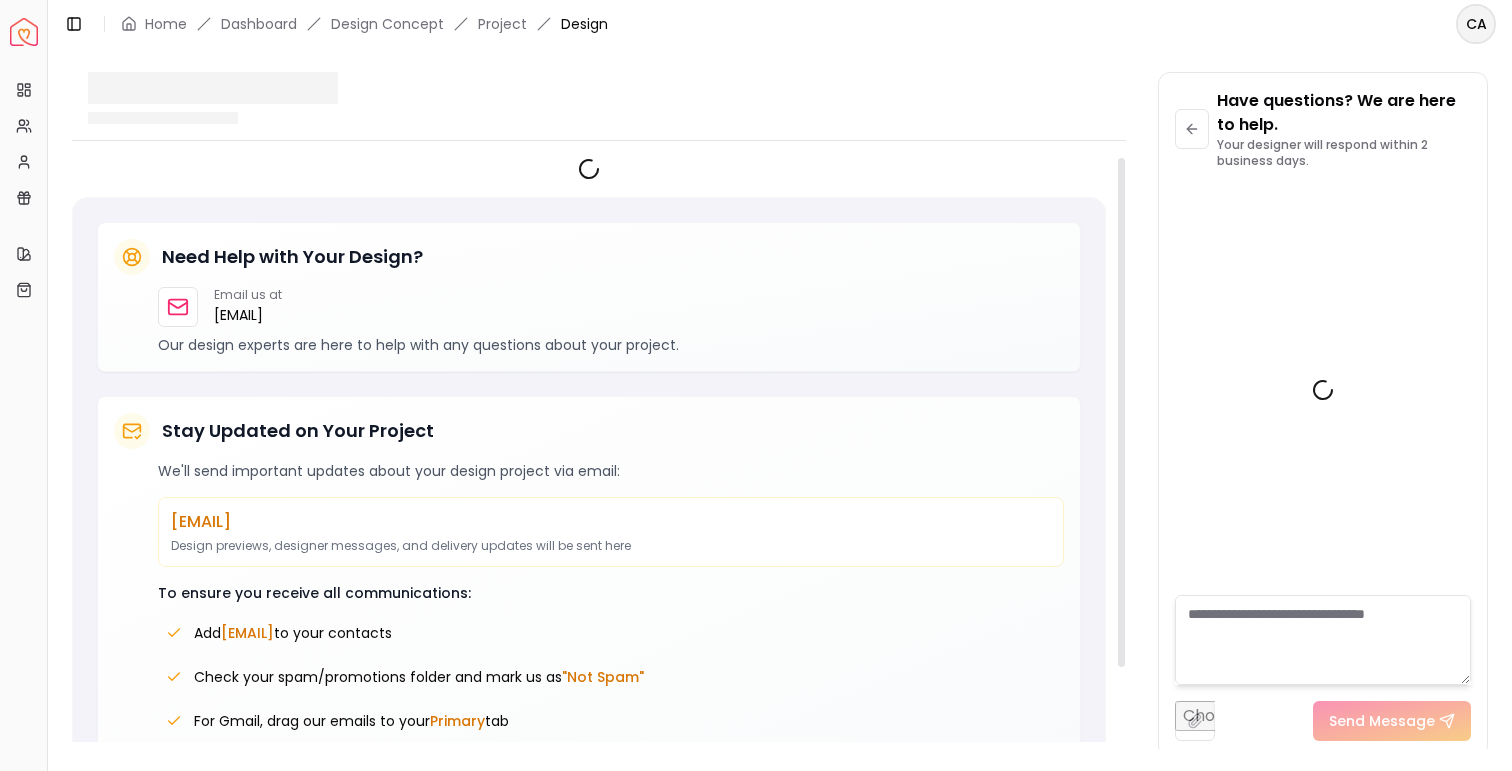 scroll, scrollTop: 2482, scrollLeft: 0, axis: vertical 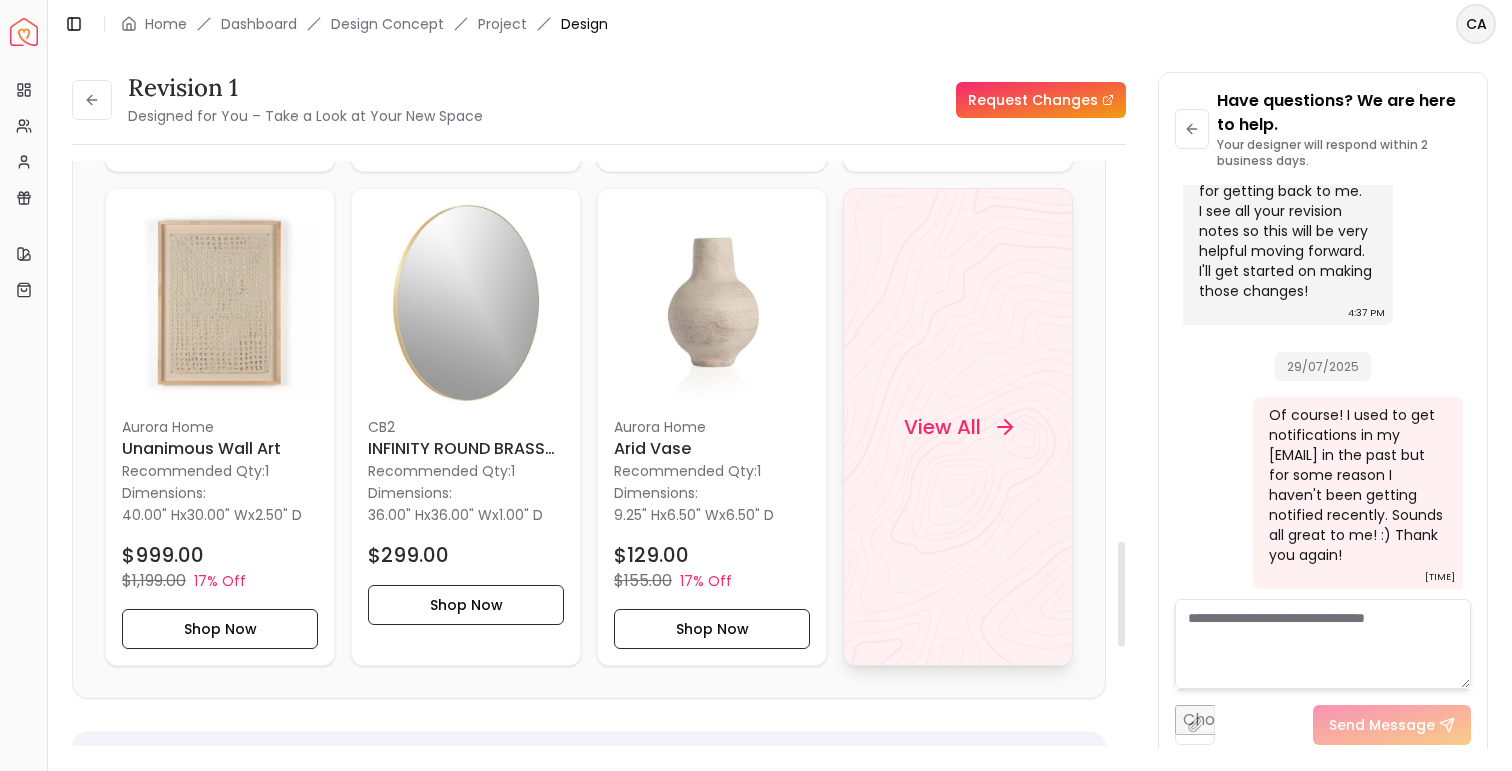 click on "View All" at bounding box center (942, 427) 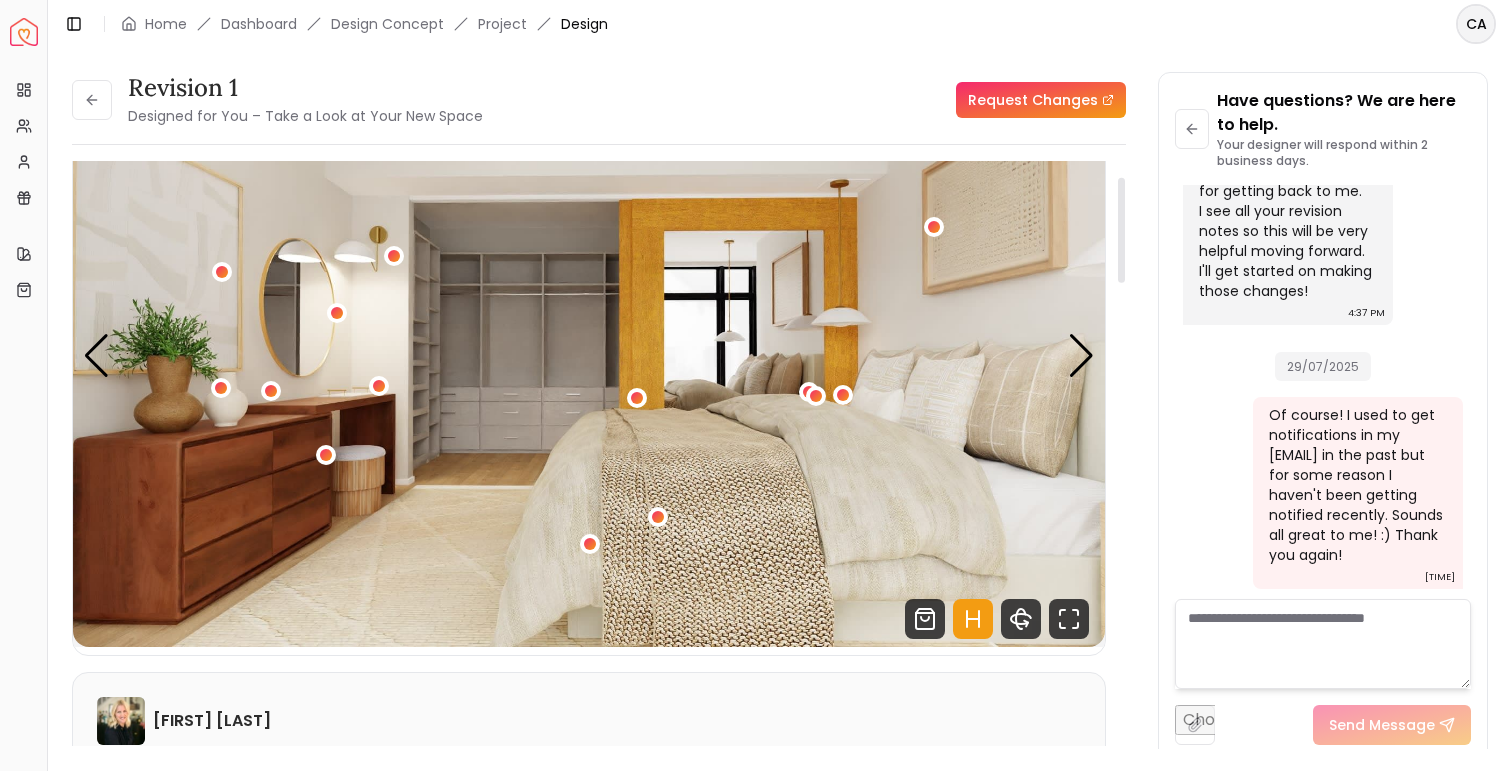 scroll, scrollTop: 106, scrollLeft: 0, axis: vertical 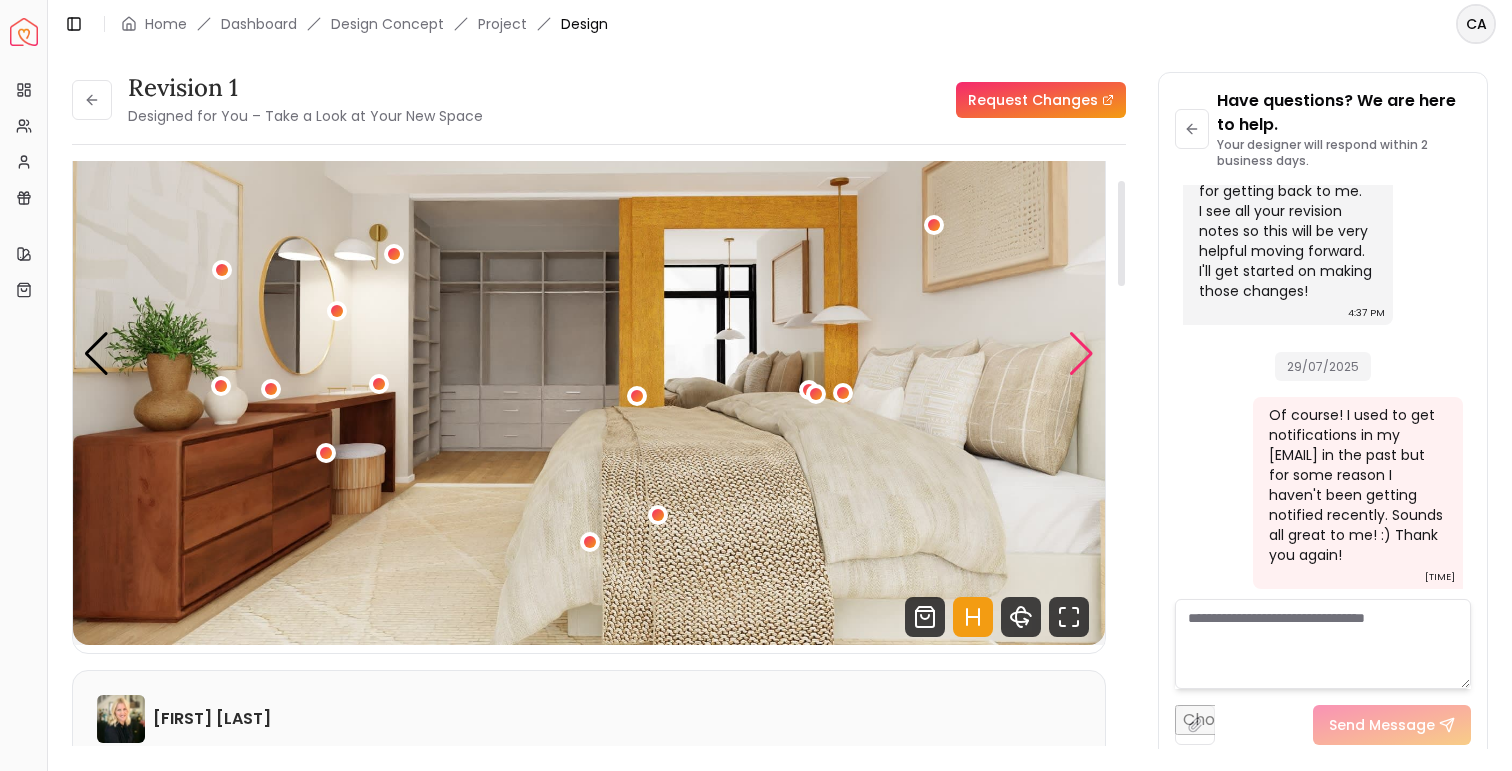 click at bounding box center (1081, 354) 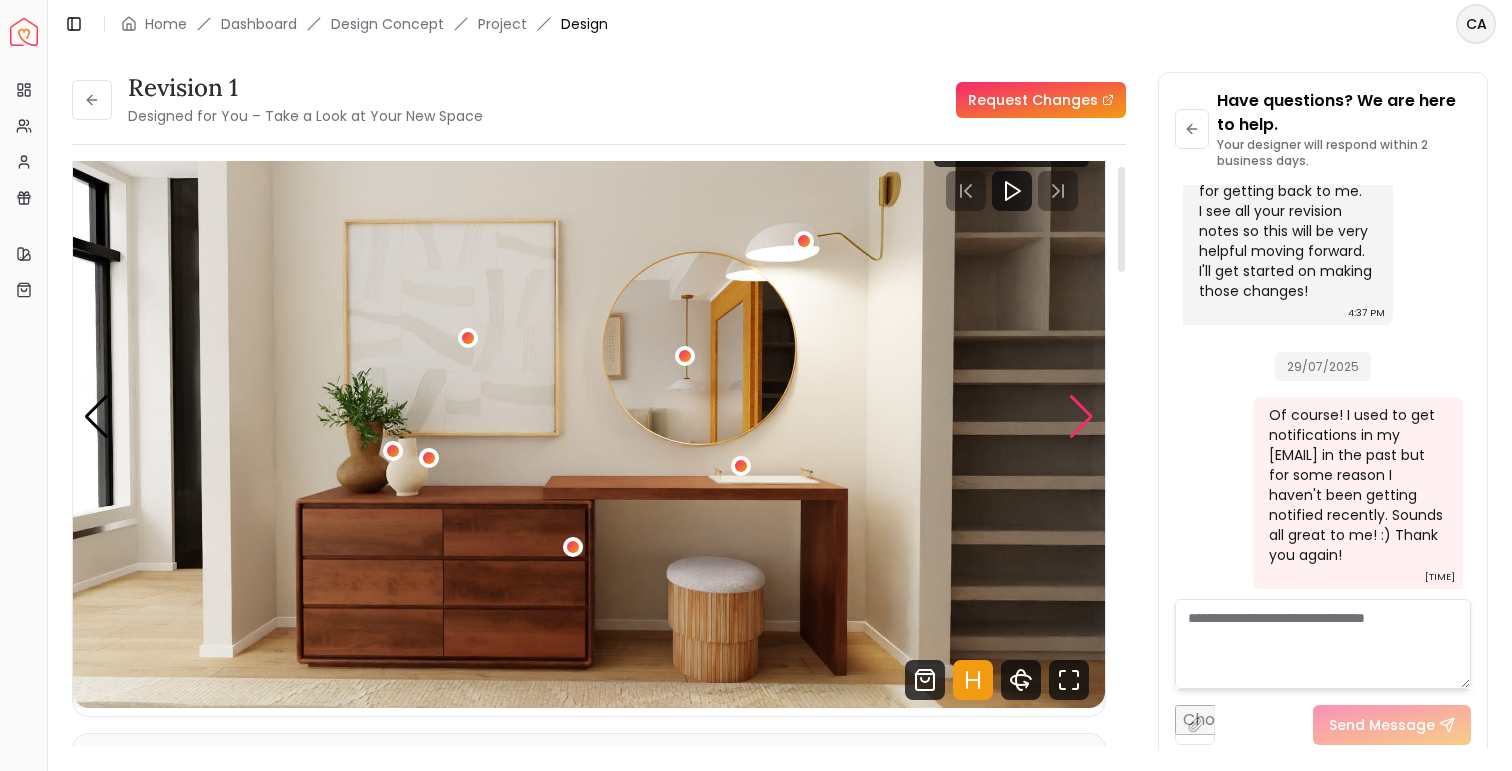 scroll, scrollTop: 26, scrollLeft: 0, axis: vertical 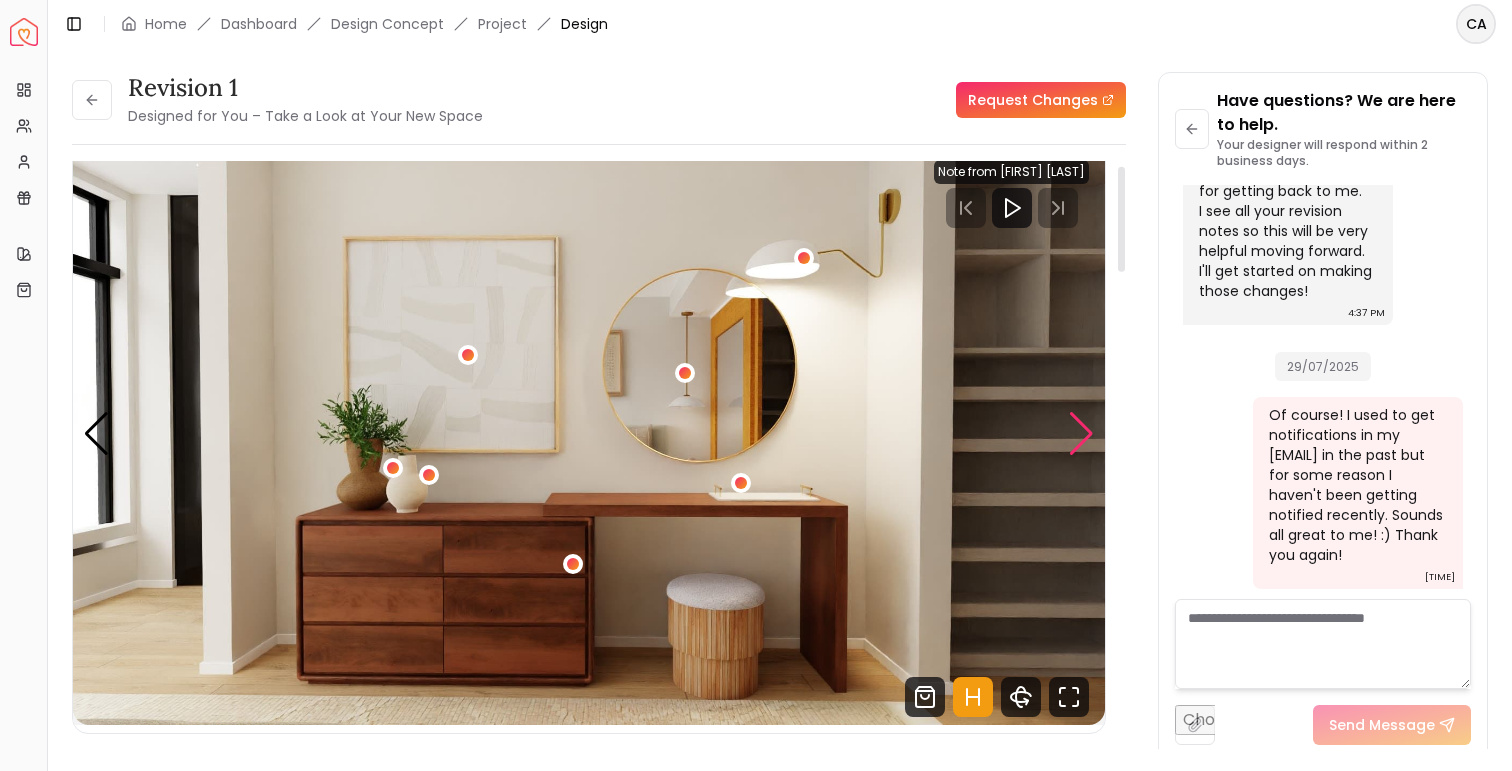 click at bounding box center (1081, 434) 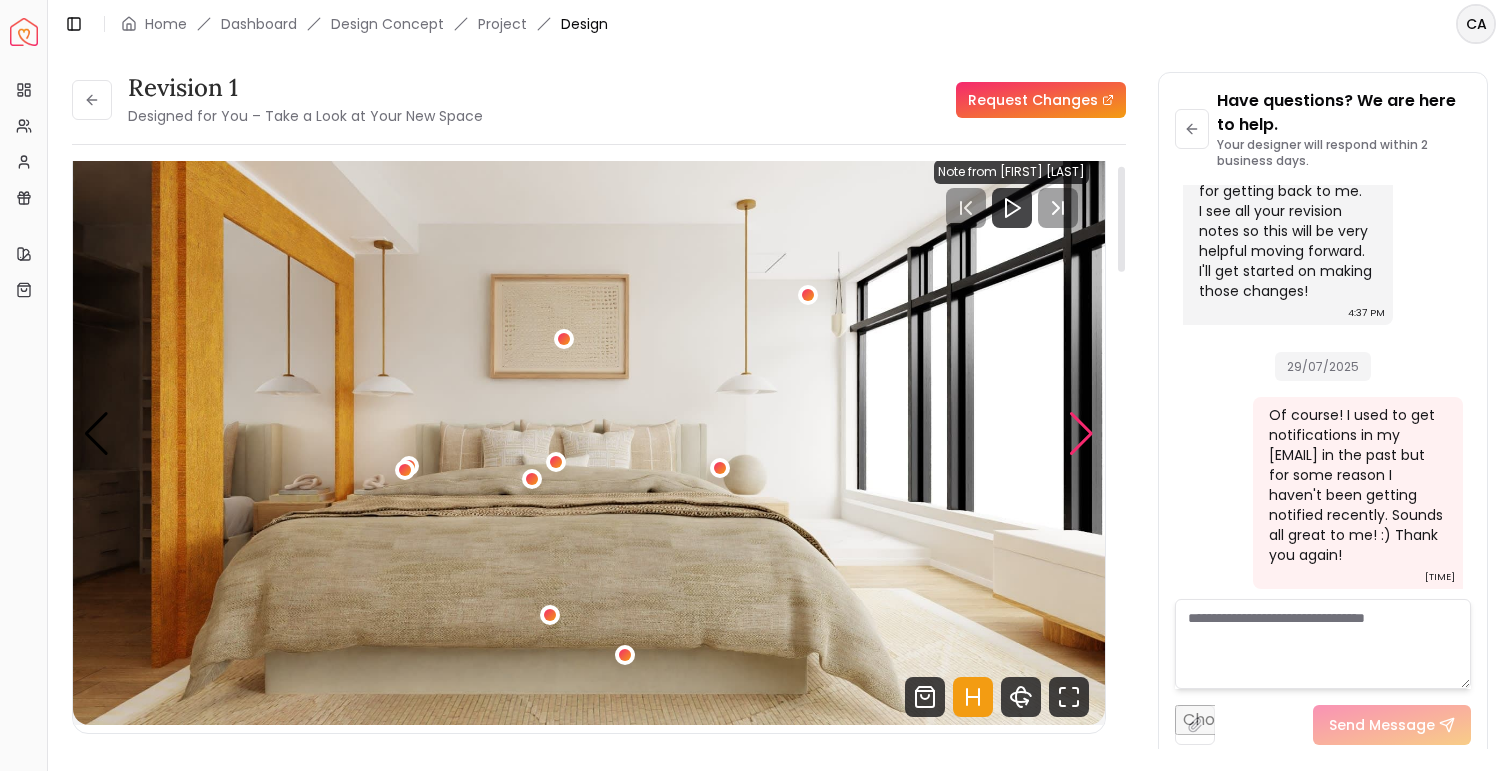 click at bounding box center [1081, 434] 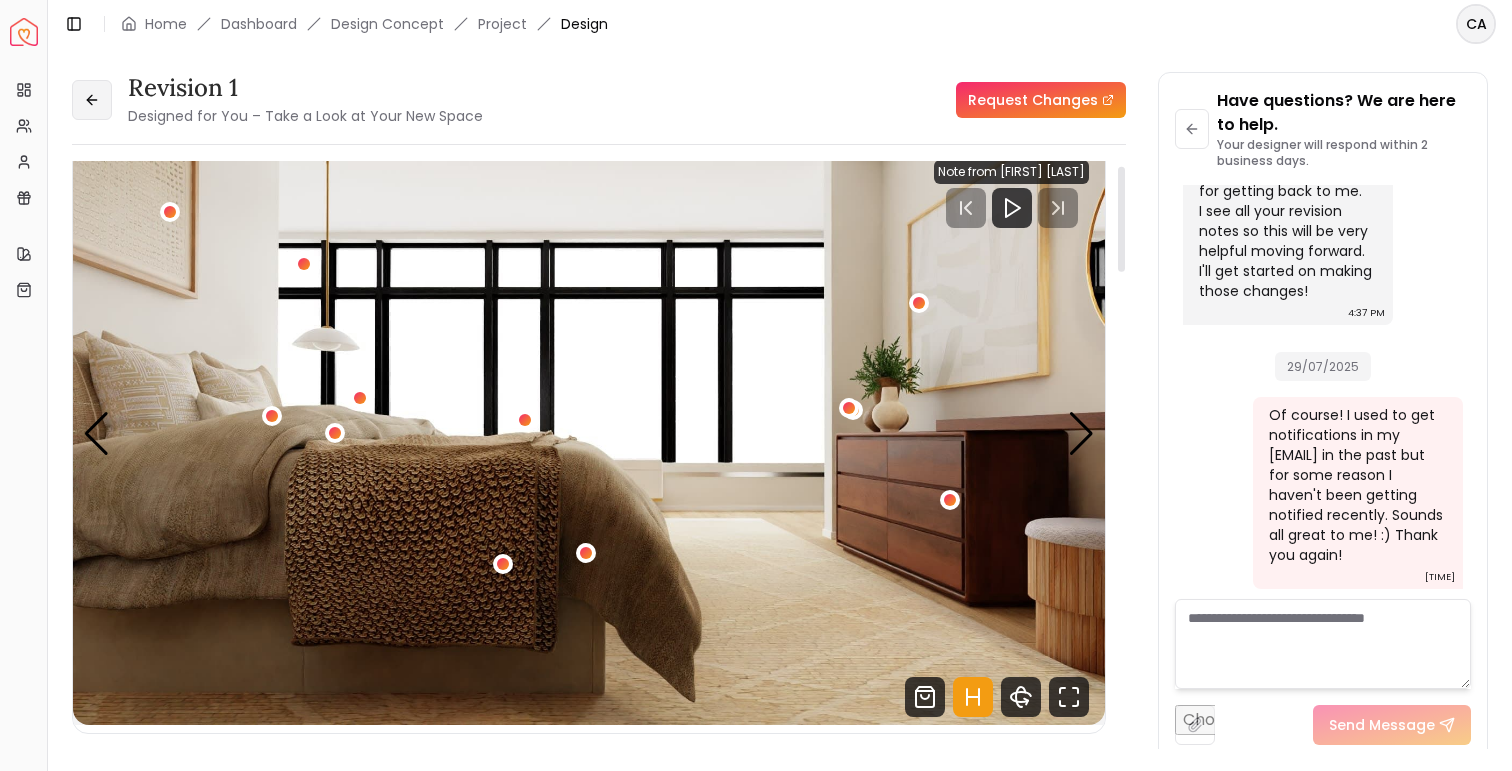 click 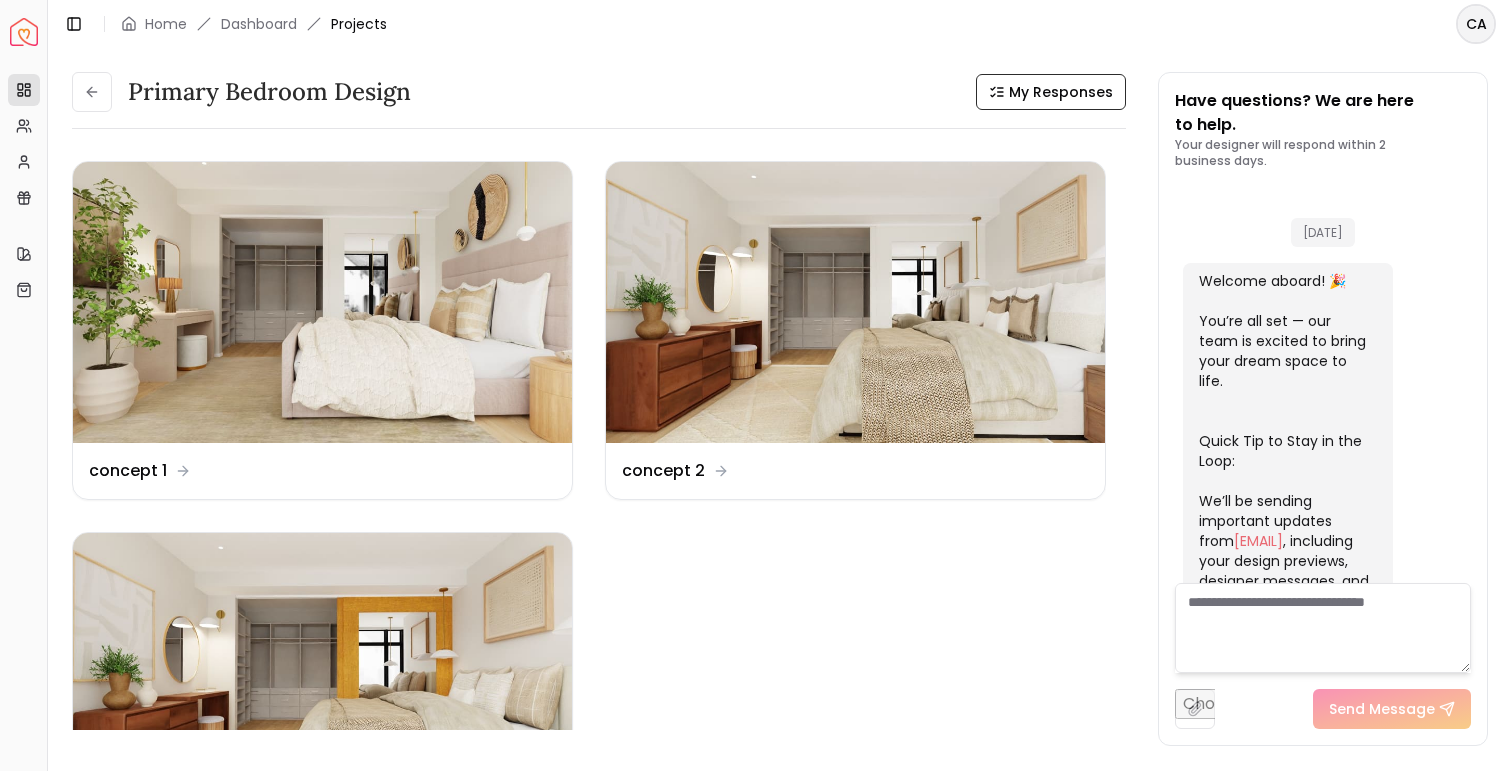 scroll, scrollTop: 2498, scrollLeft: 0, axis: vertical 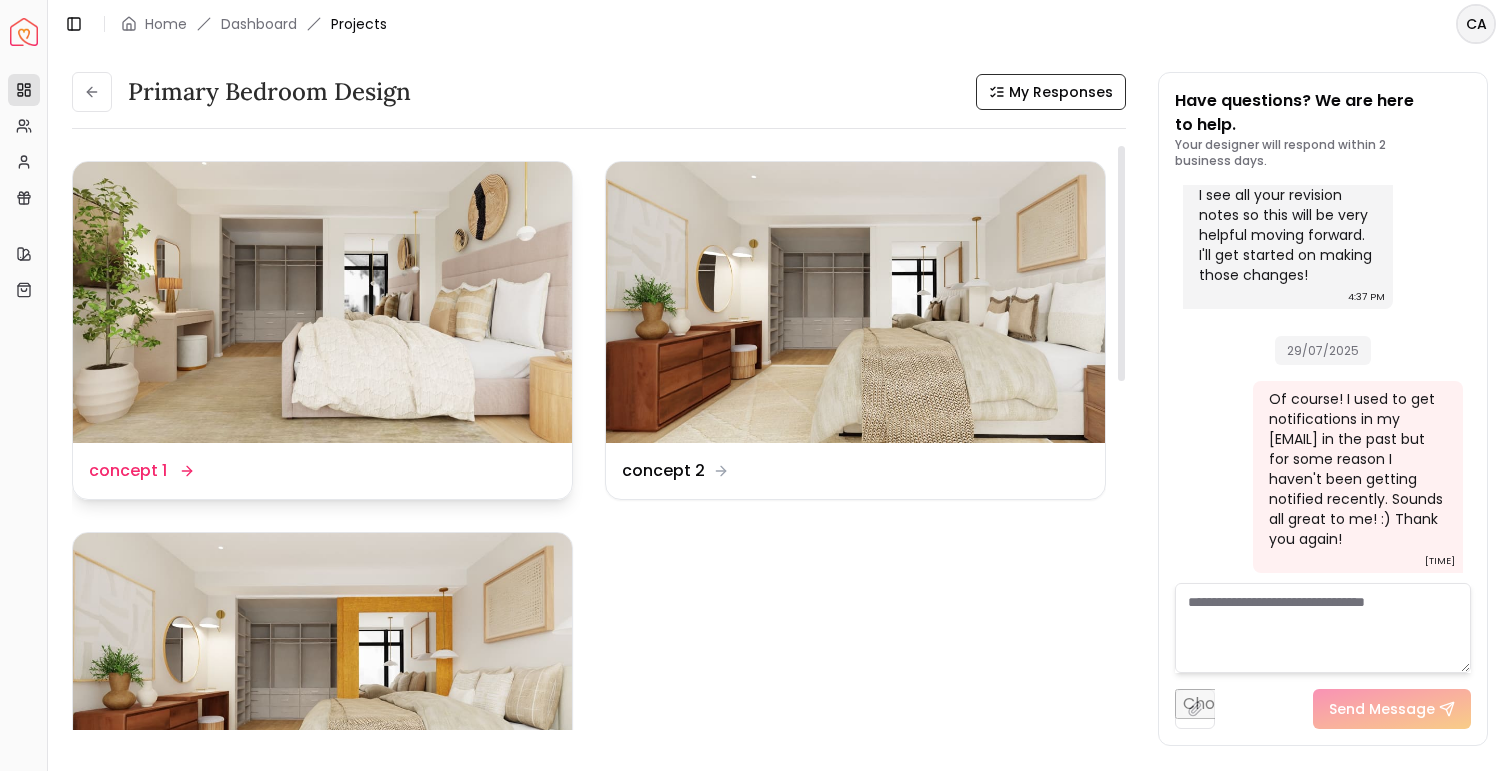 click at bounding box center (322, 302) 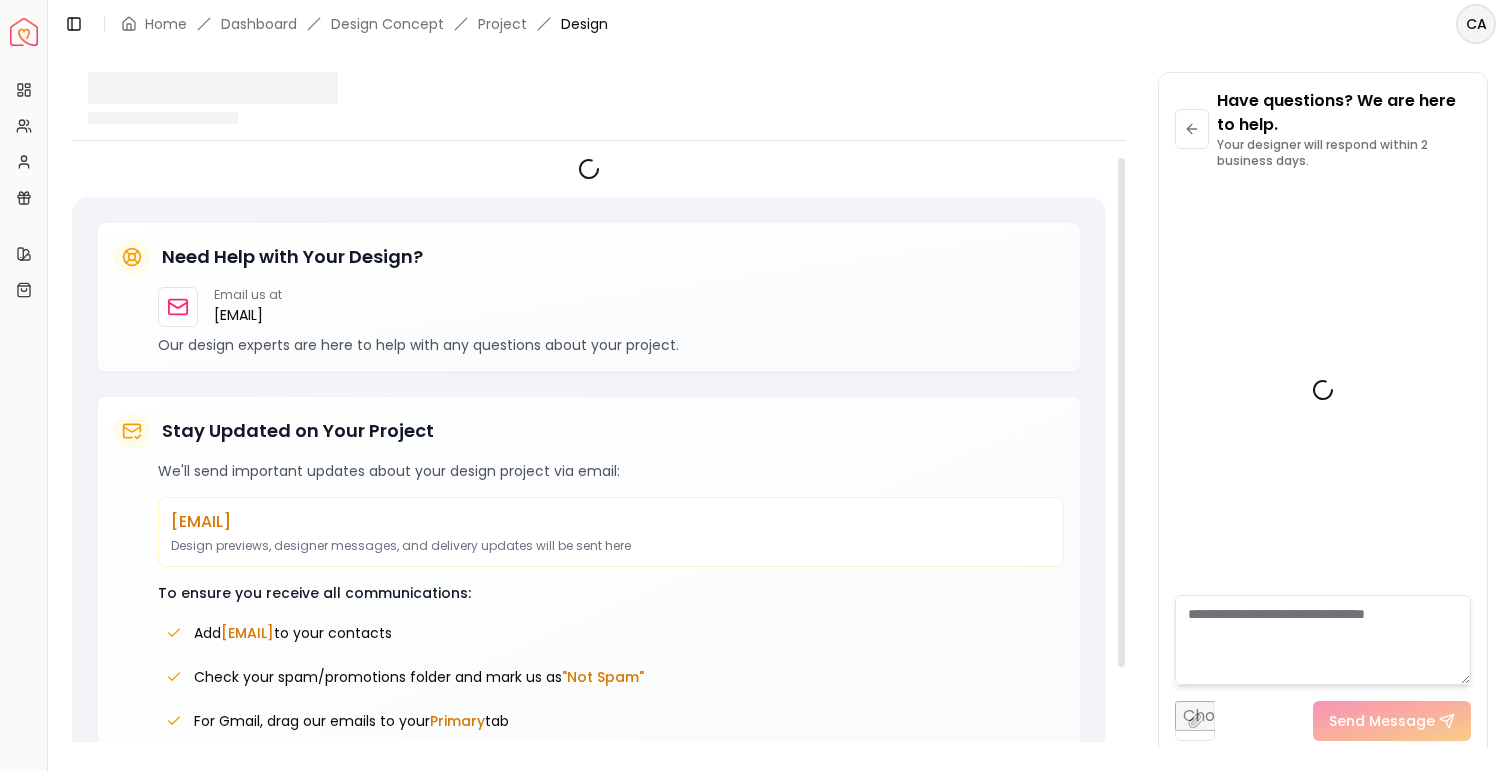 scroll, scrollTop: 2482, scrollLeft: 0, axis: vertical 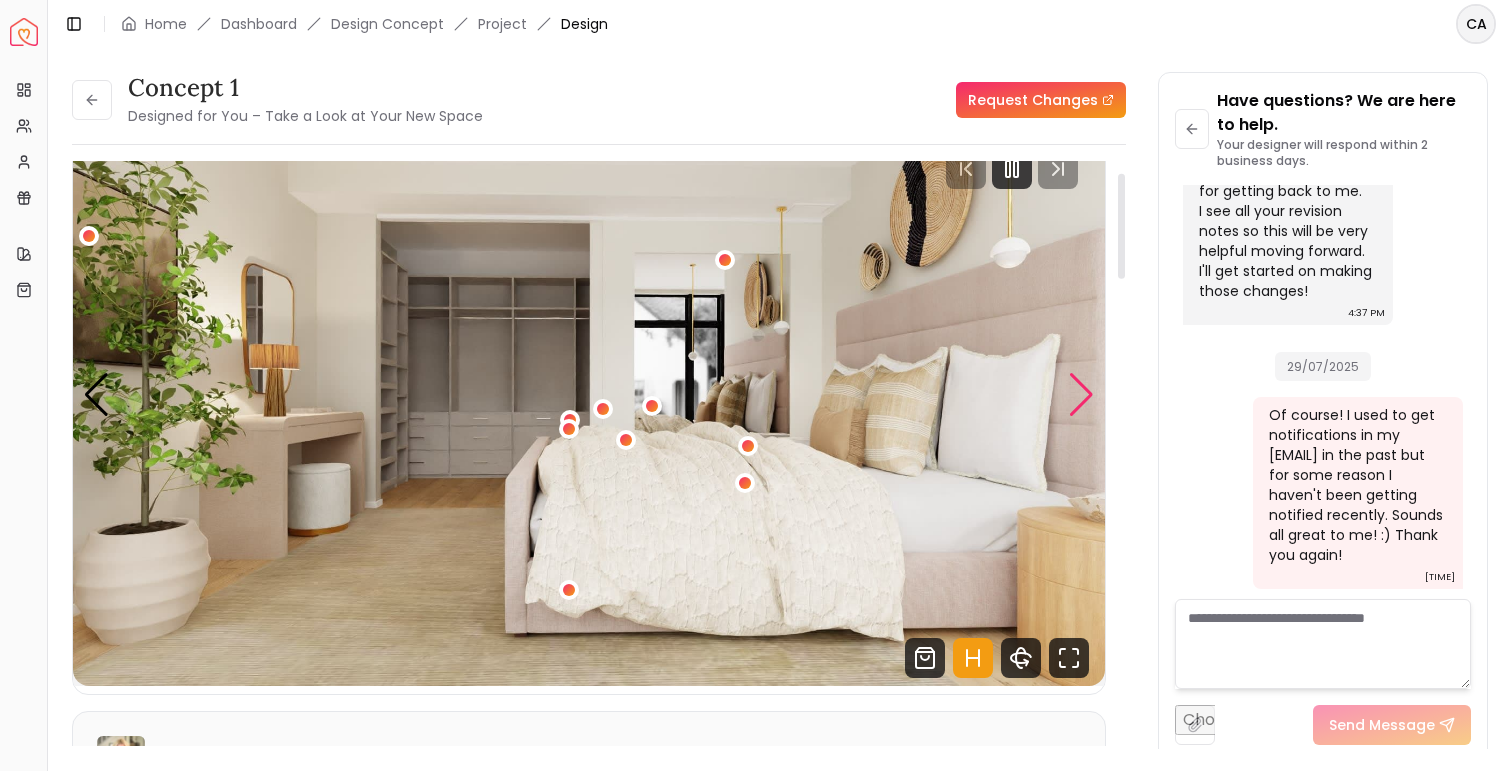 click at bounding box center [1081, 395] 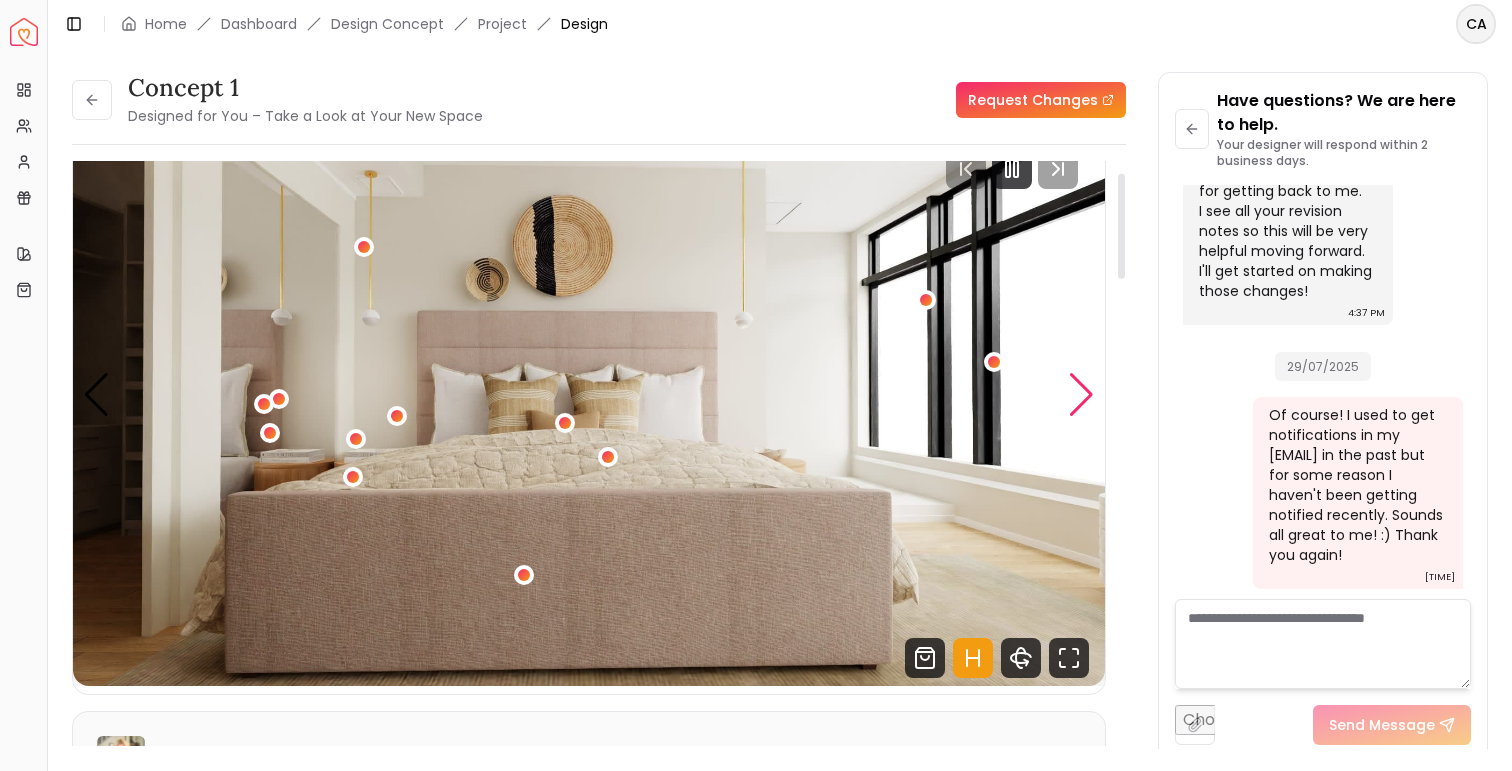 click at bounding box center (1081, 395) 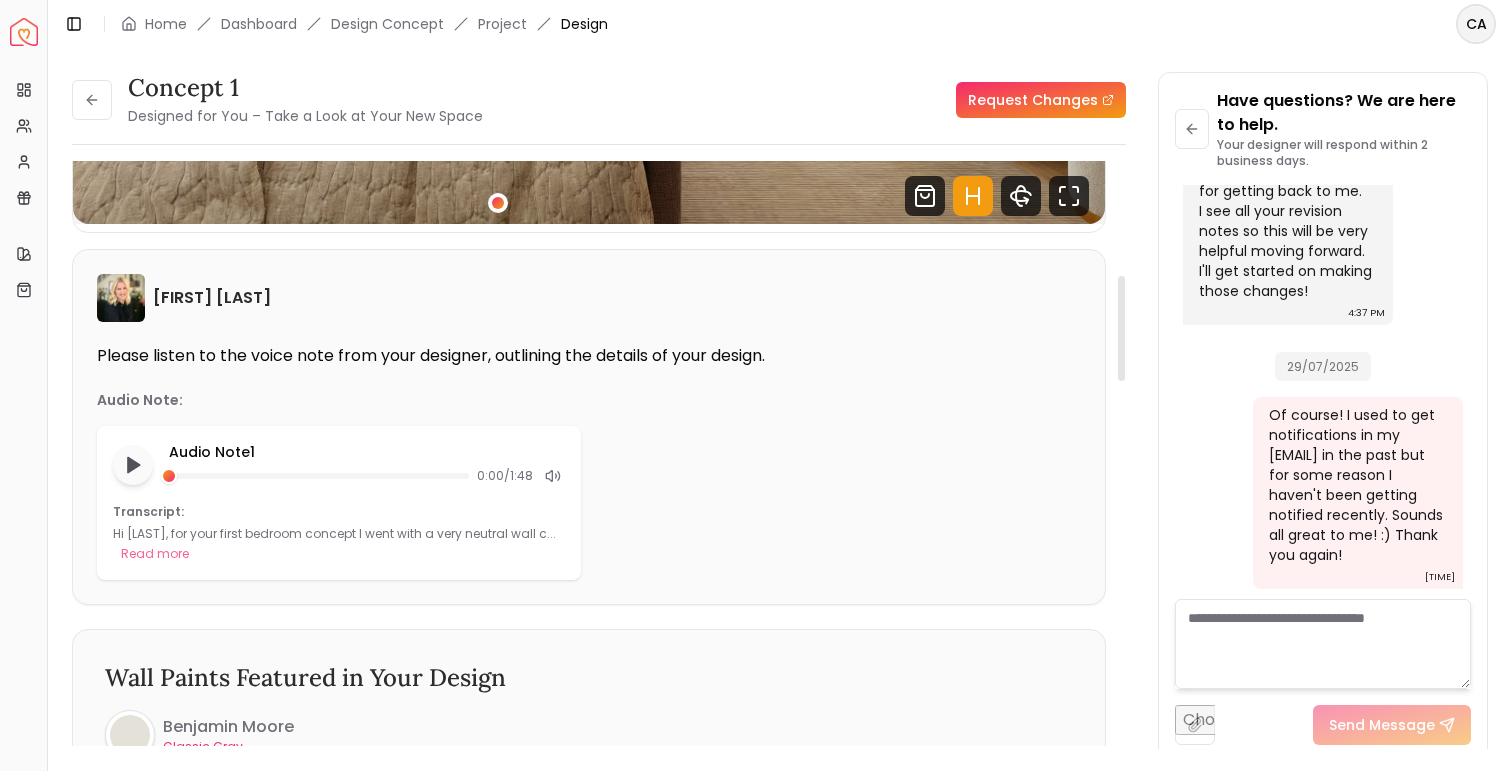 scroll, scrollTop: 211, scrollLeft: 0, axis: vertical 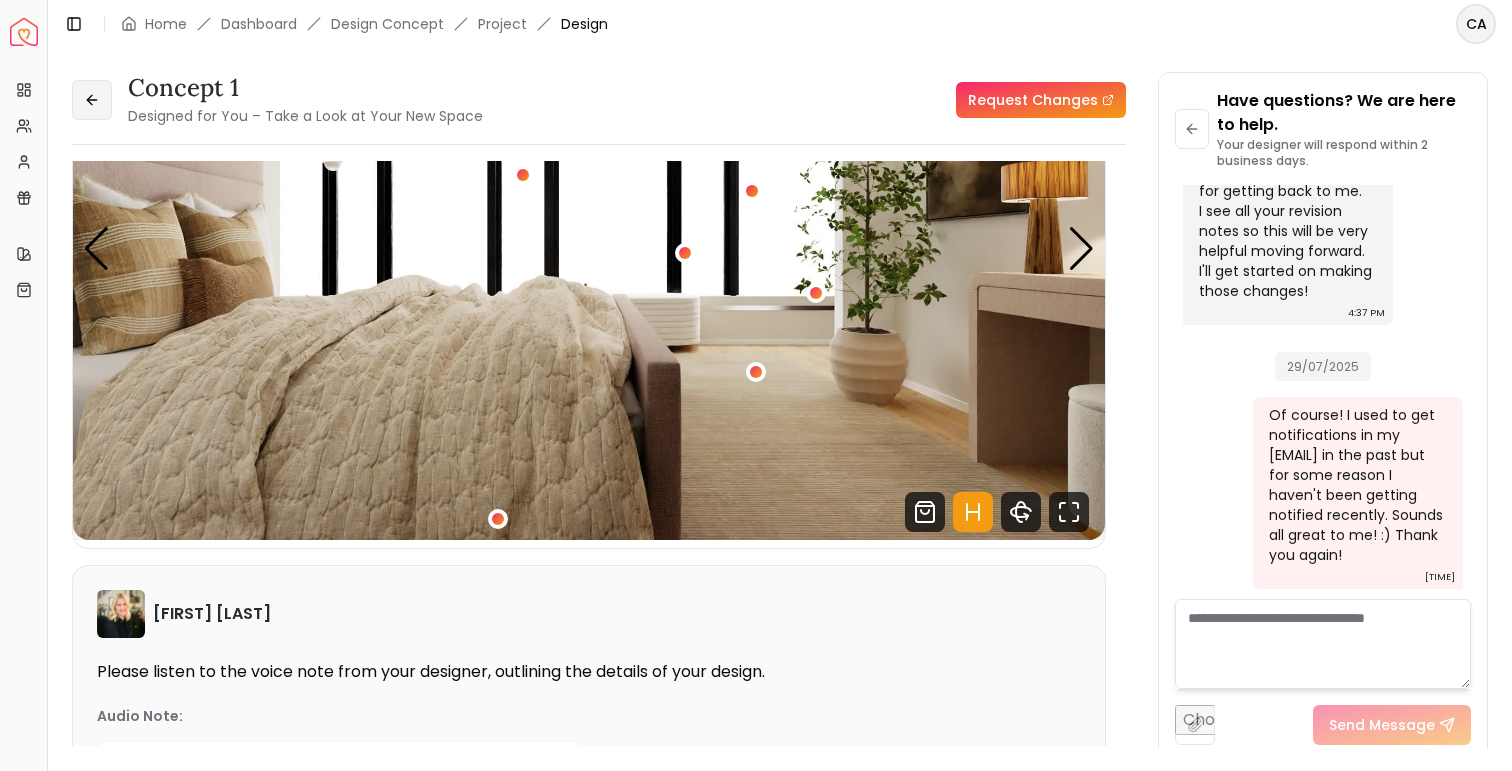 click at bounding box center (92, 100) 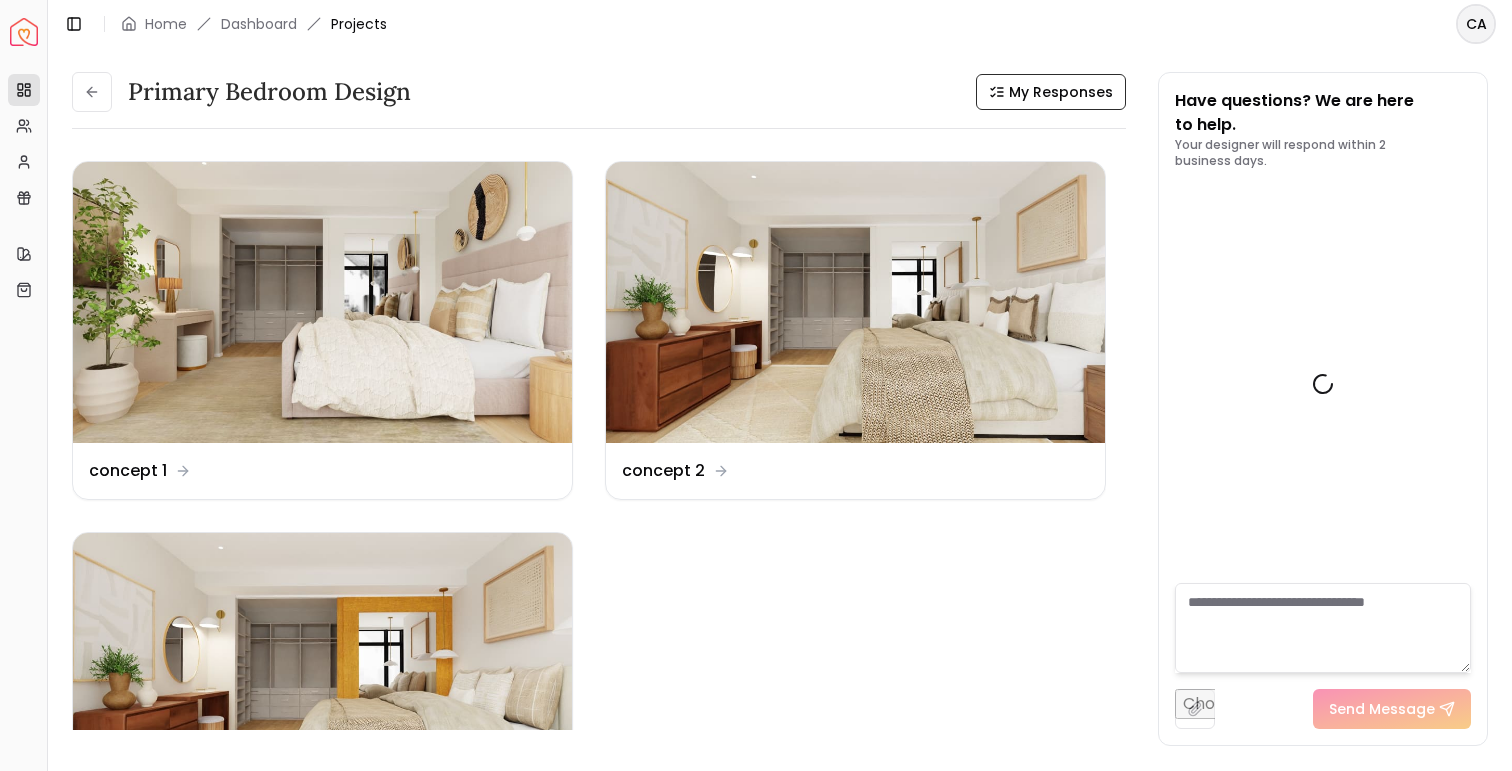 scroll, scrollTop: 2498, scrollLeft: 0, axis: vertical 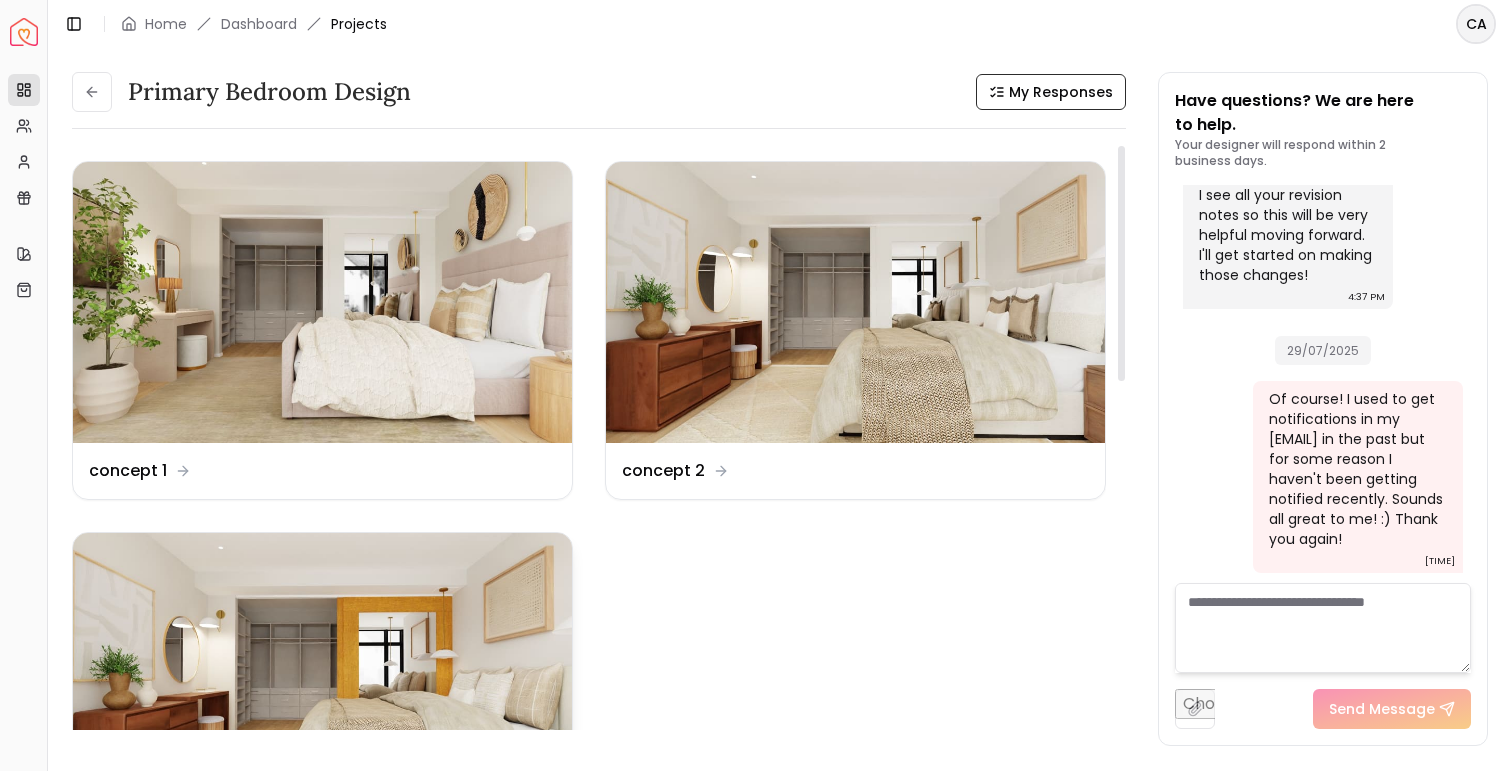 click at bounding box center (322, 673) 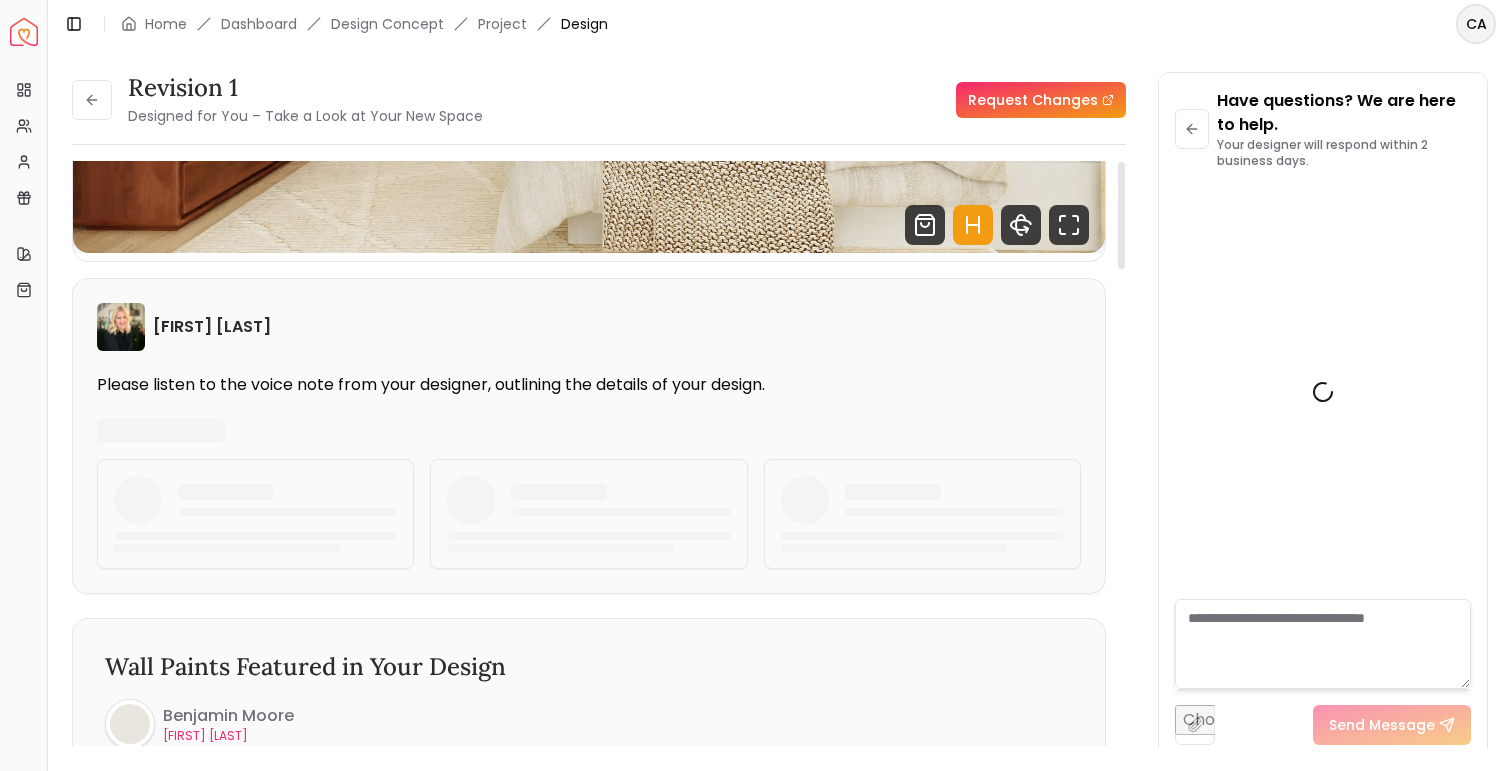 scroll, scrollTop: 851, scrollLeft: 0, axis: vertical 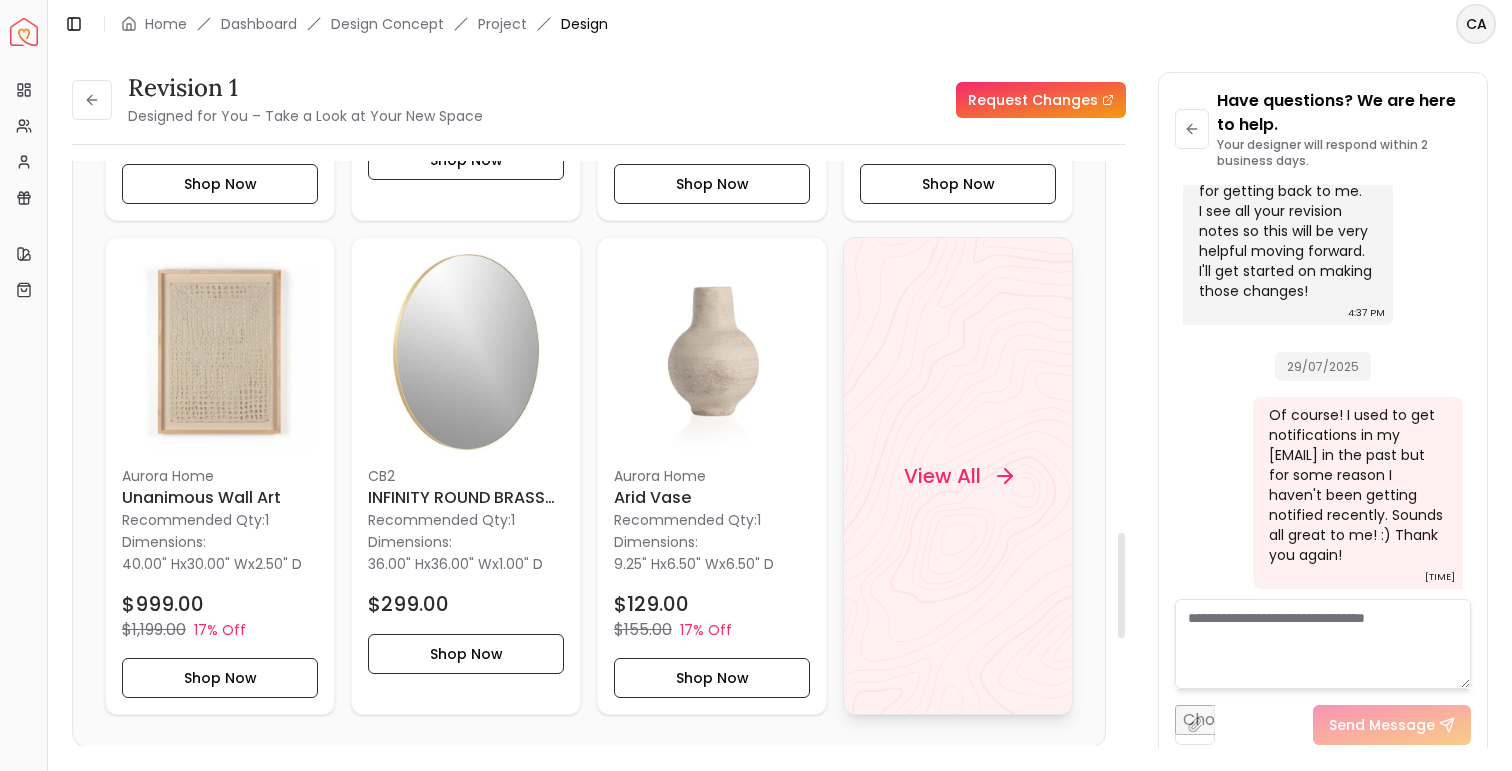 click on "View All" at bounding box center (942, 476) 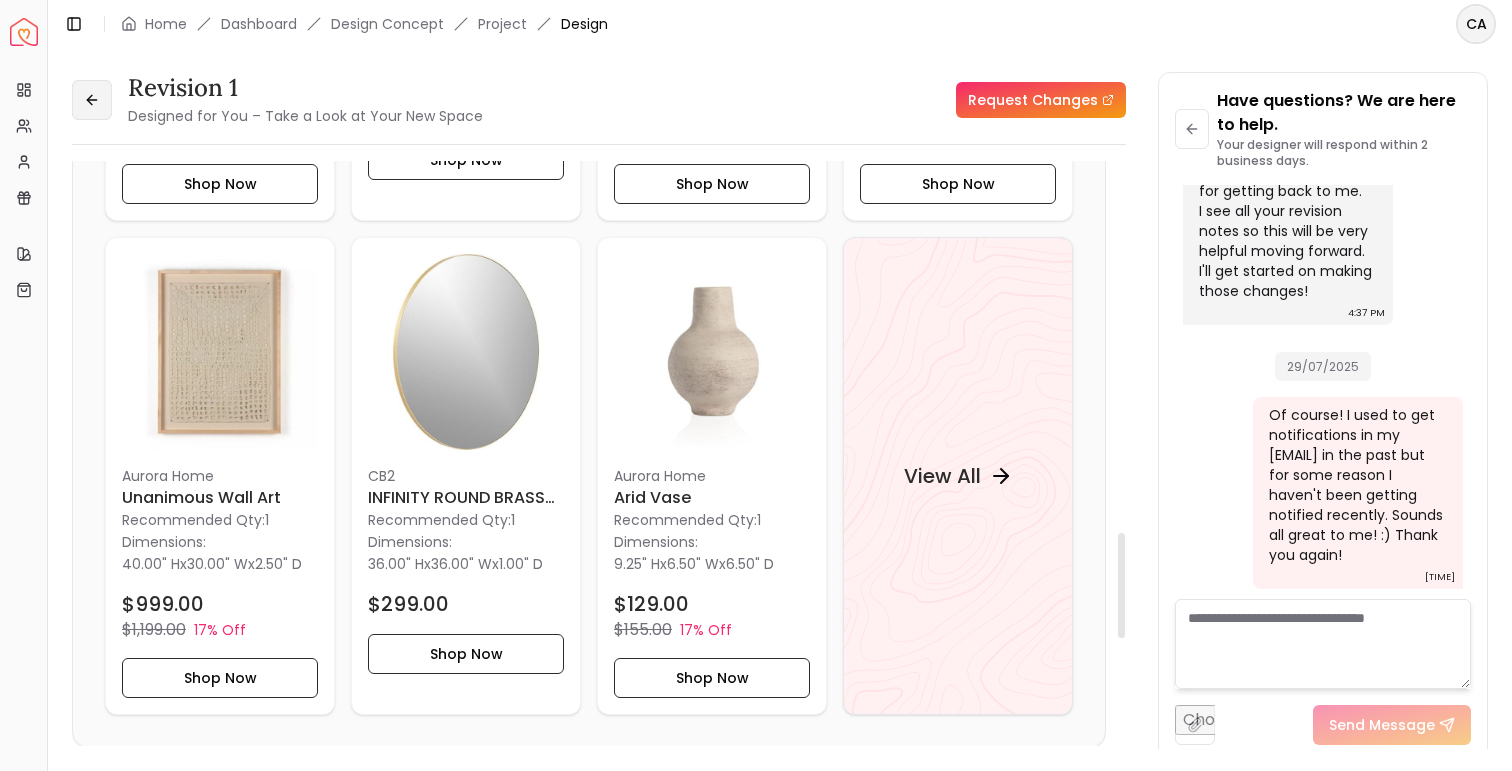 click at bounding box center (92, 100) 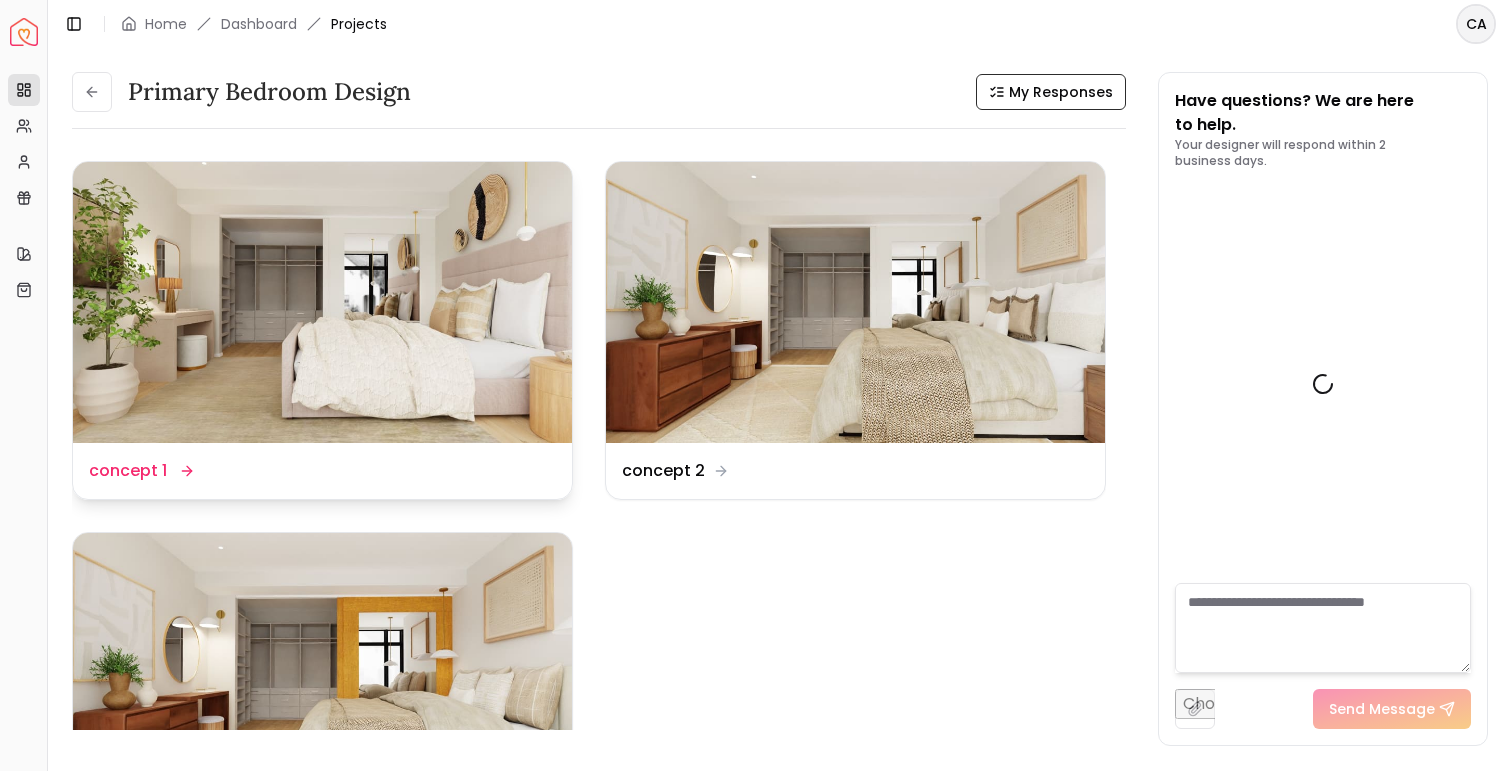 scroll, scrollTop: 2498, scrollLeft: 0, axis: vertical 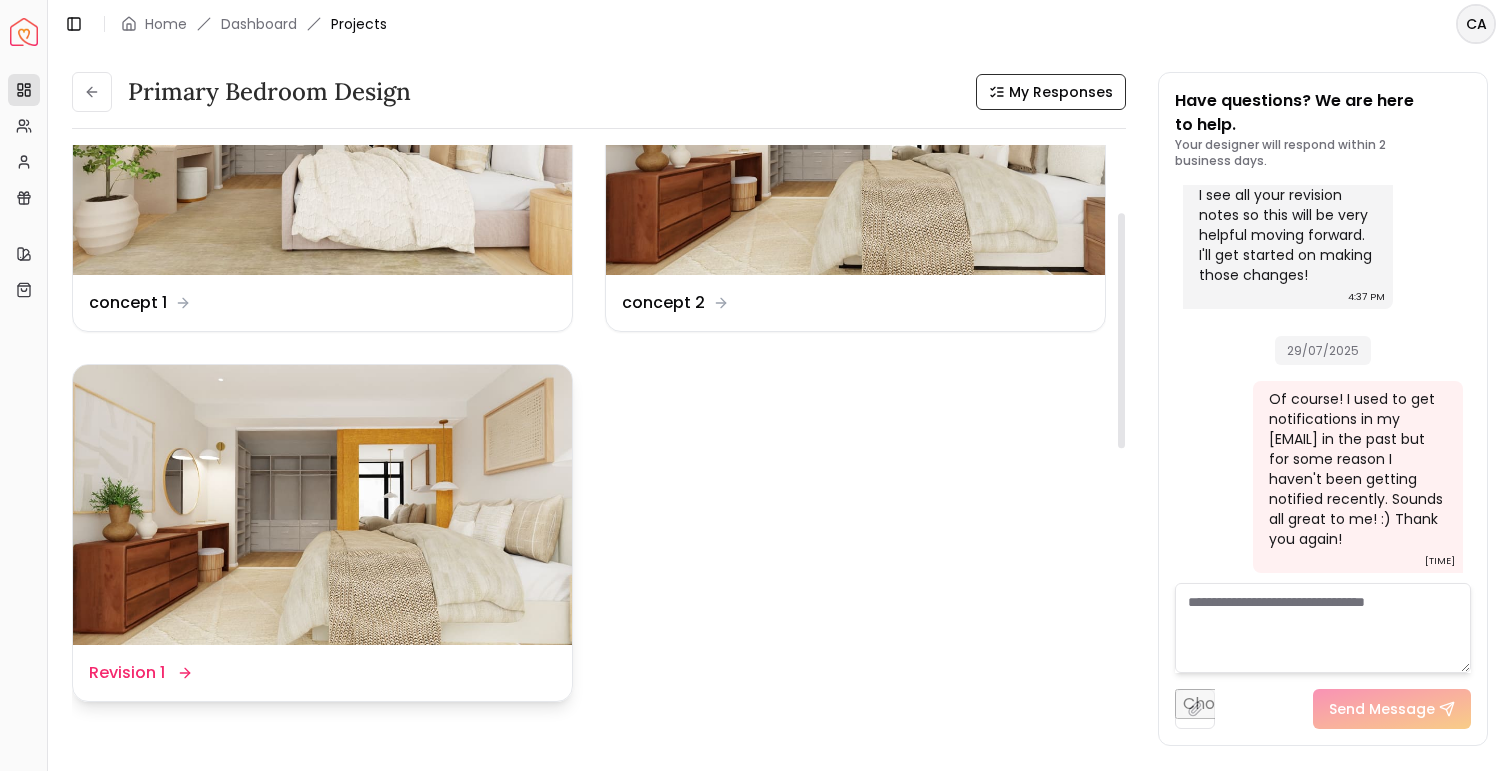 click at bounding box center (322, 505) 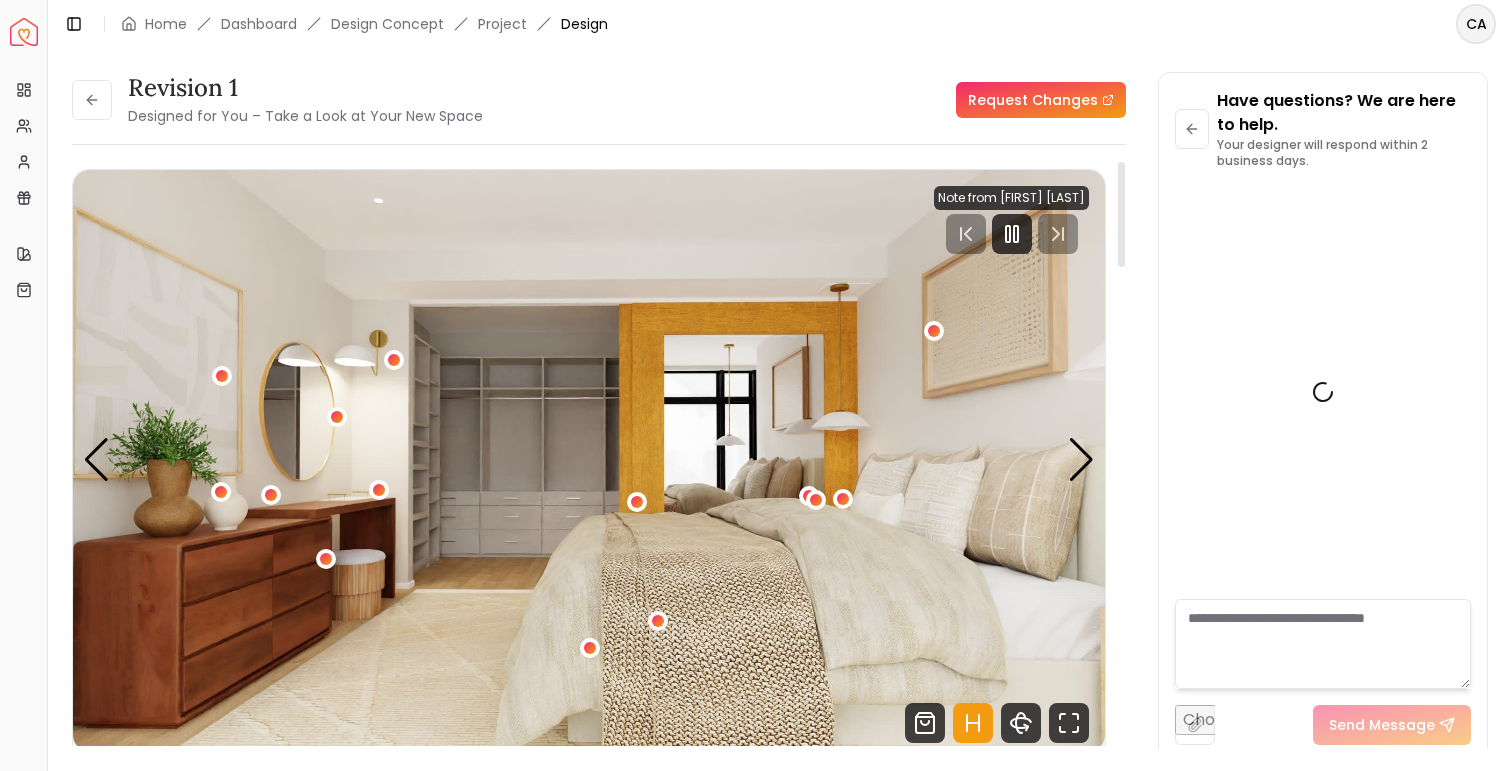 scroll, scrollTop: 2482, scrollLeft: 0, axis: vertical 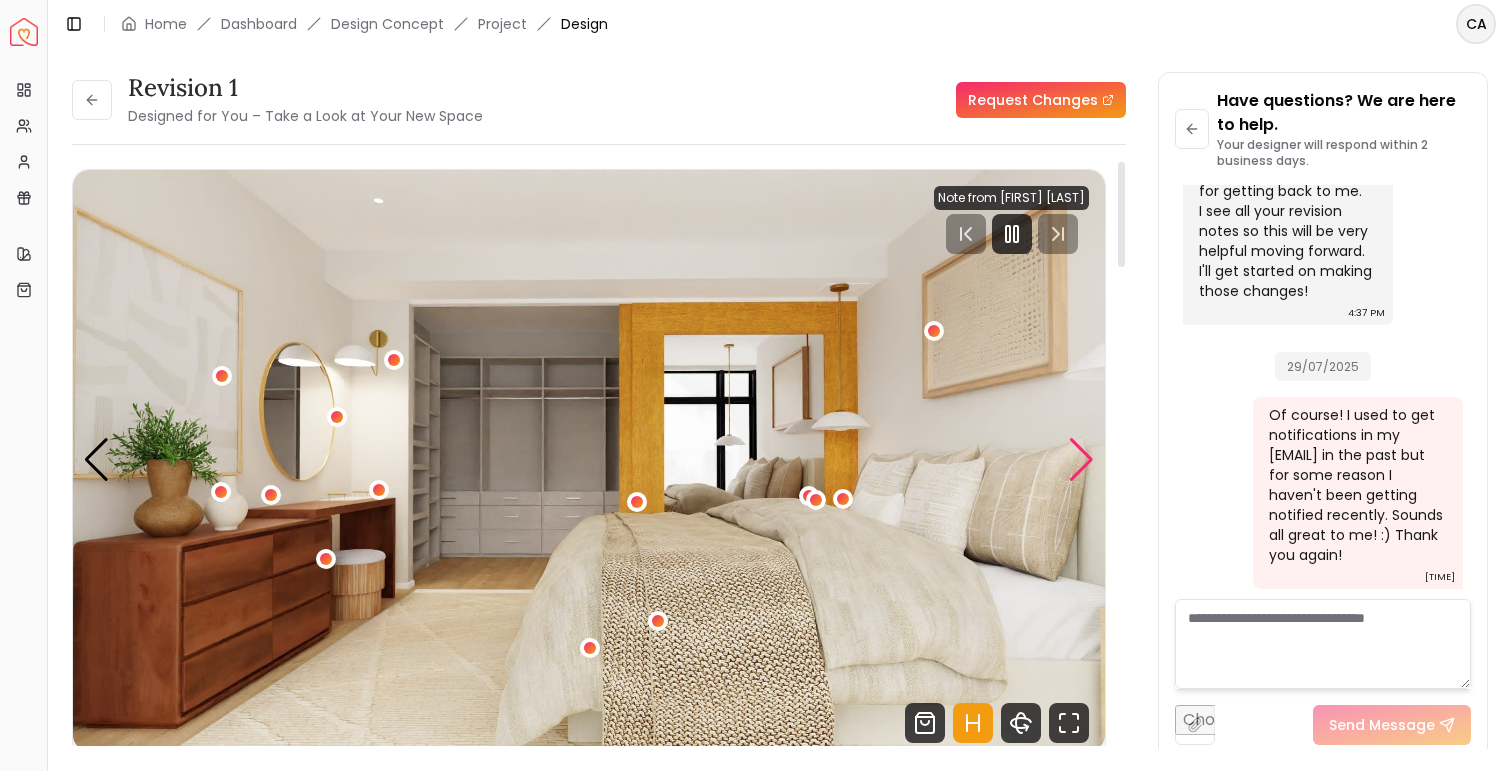 click at bounding box center [1081, 460] 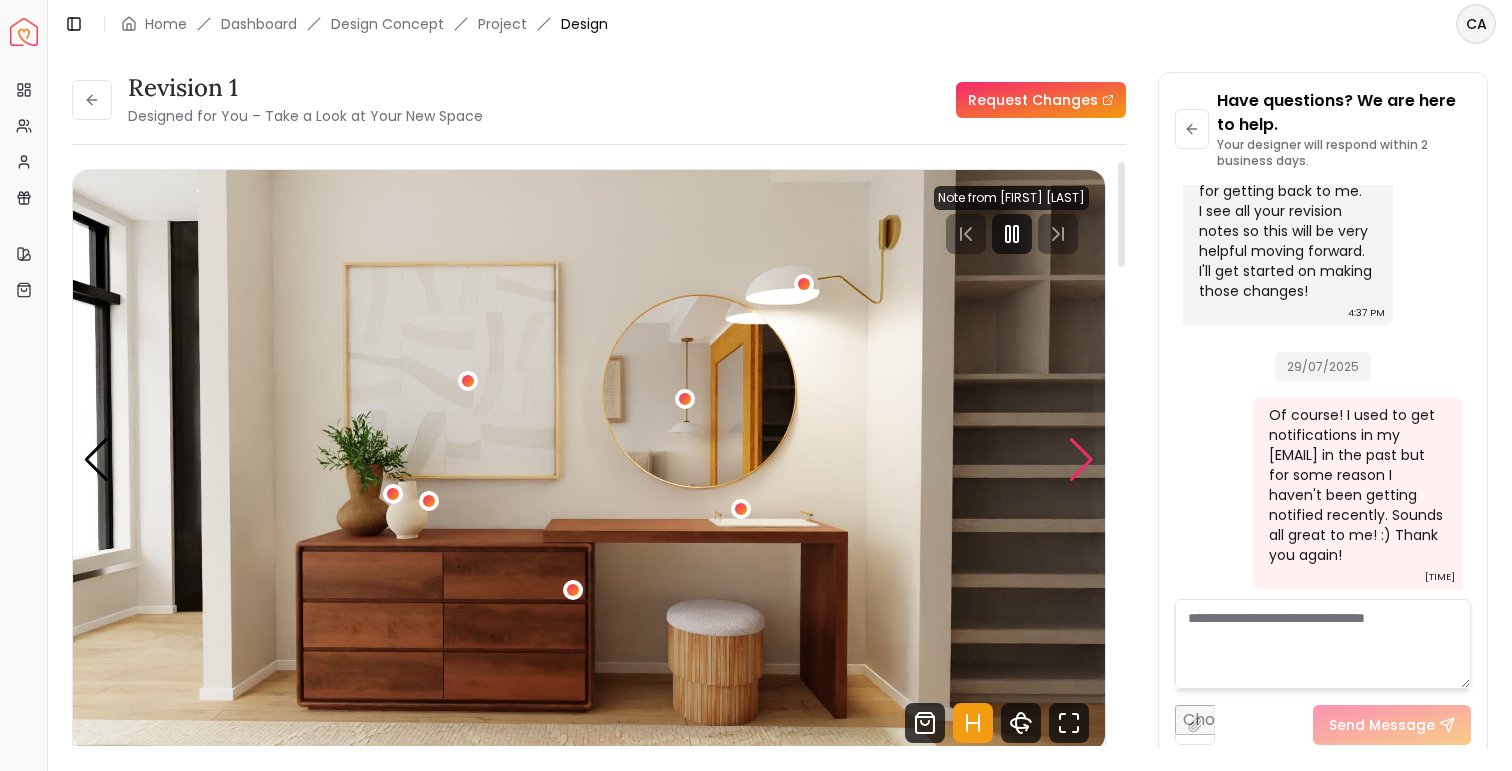 click at bounding box center (1081, 460) 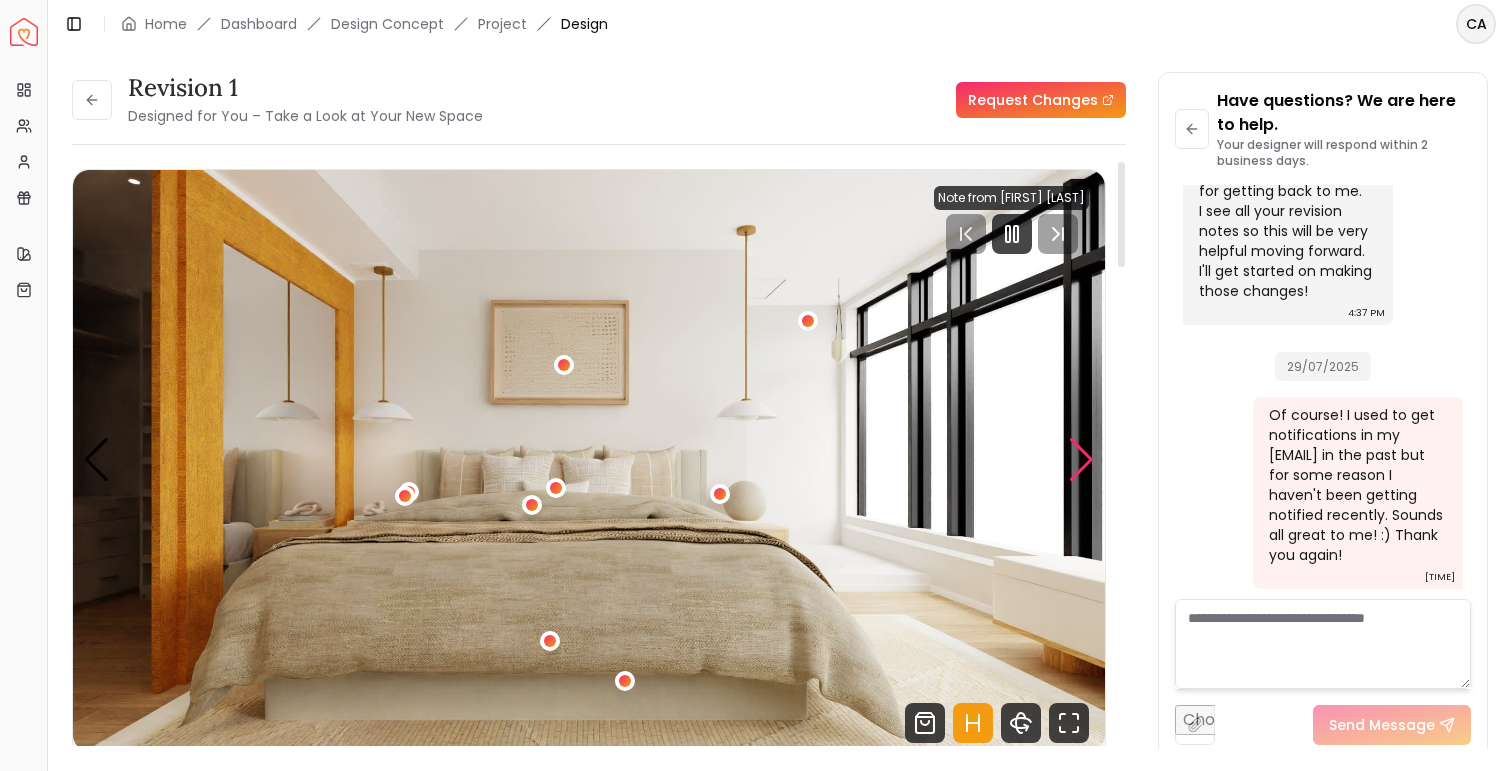click at bounding box center [1081, 460] 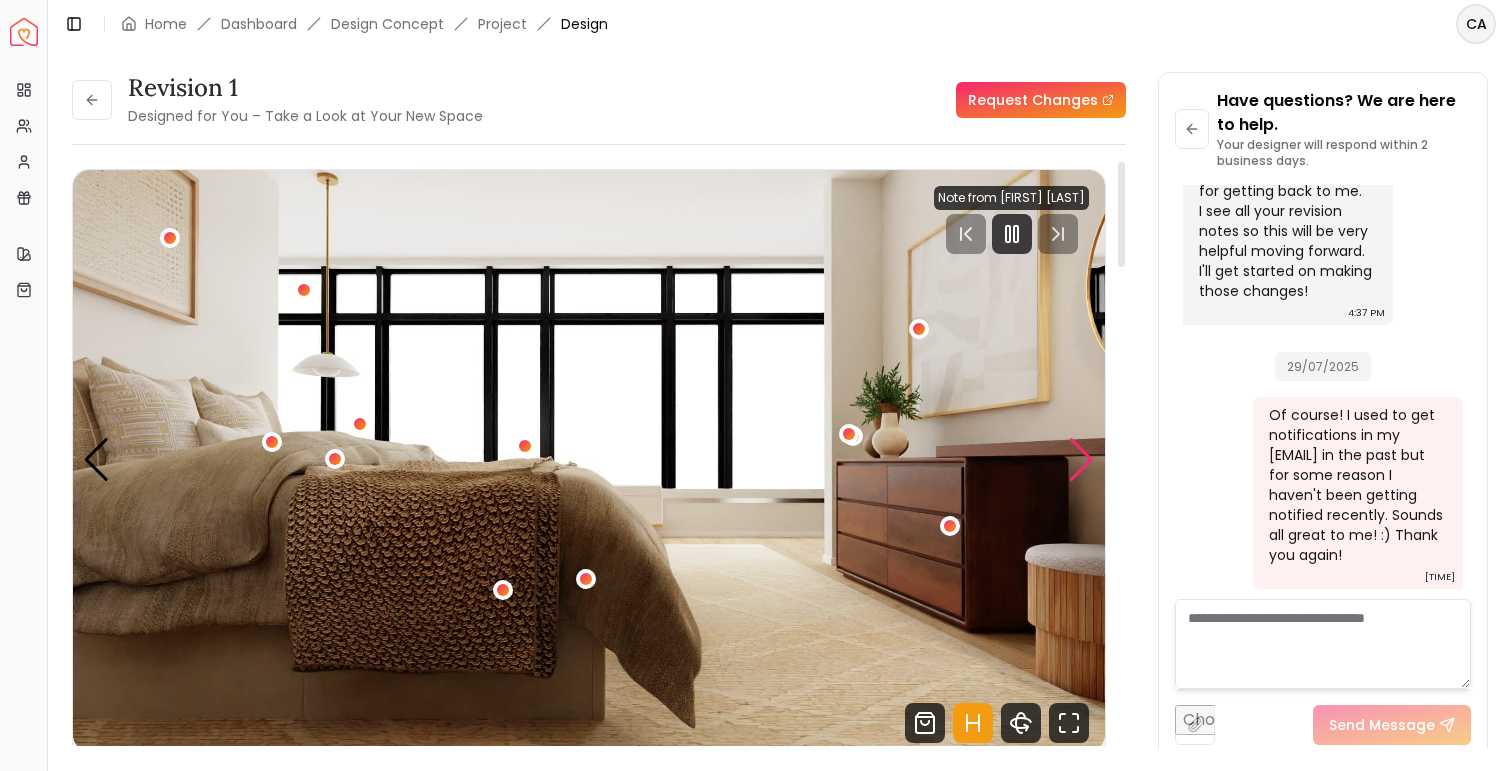 click at bounding box center [1081, 460] 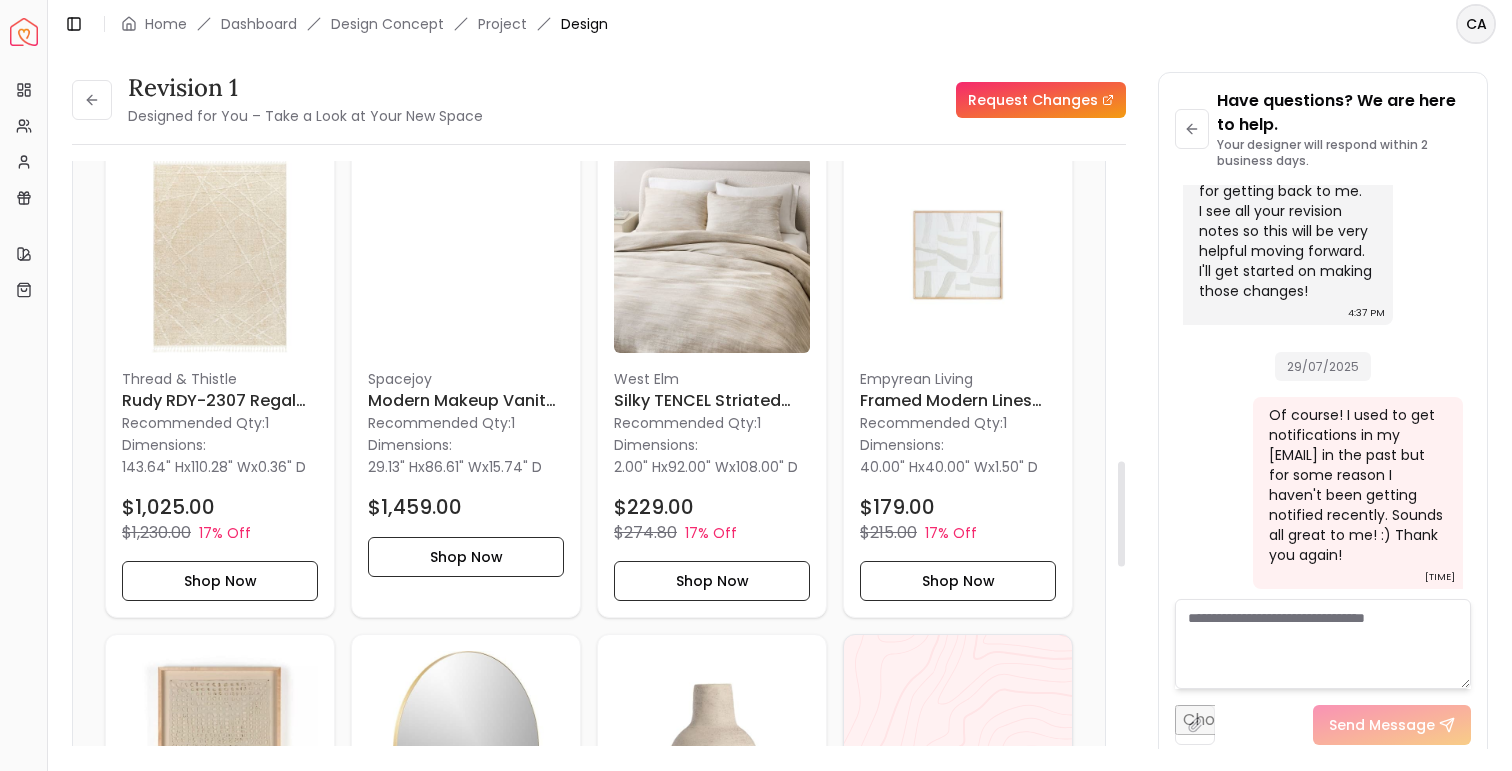 scroll, scrollTop: 1975, scrollLeft: 0, axis: vertical 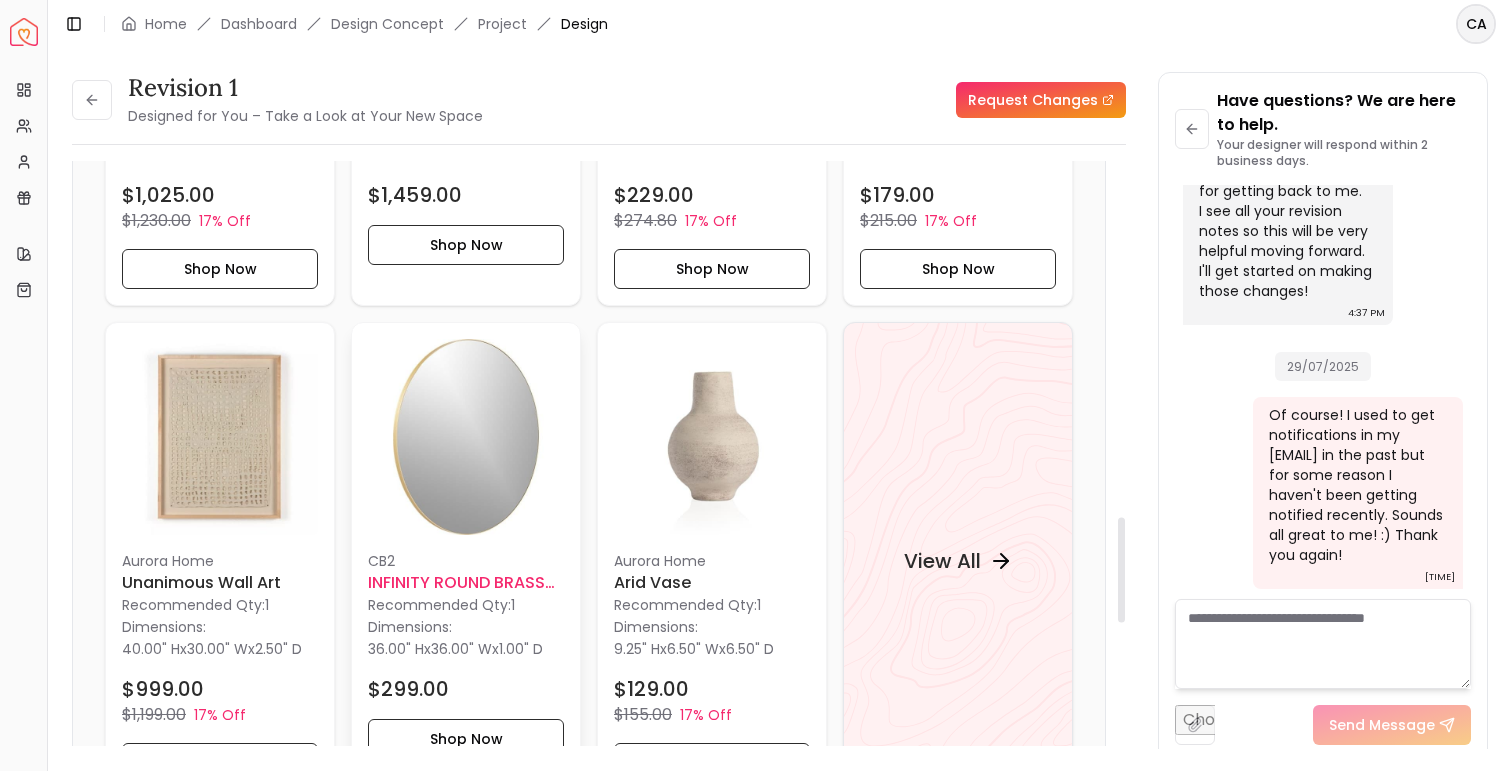 click at bounding box center (466, 437) 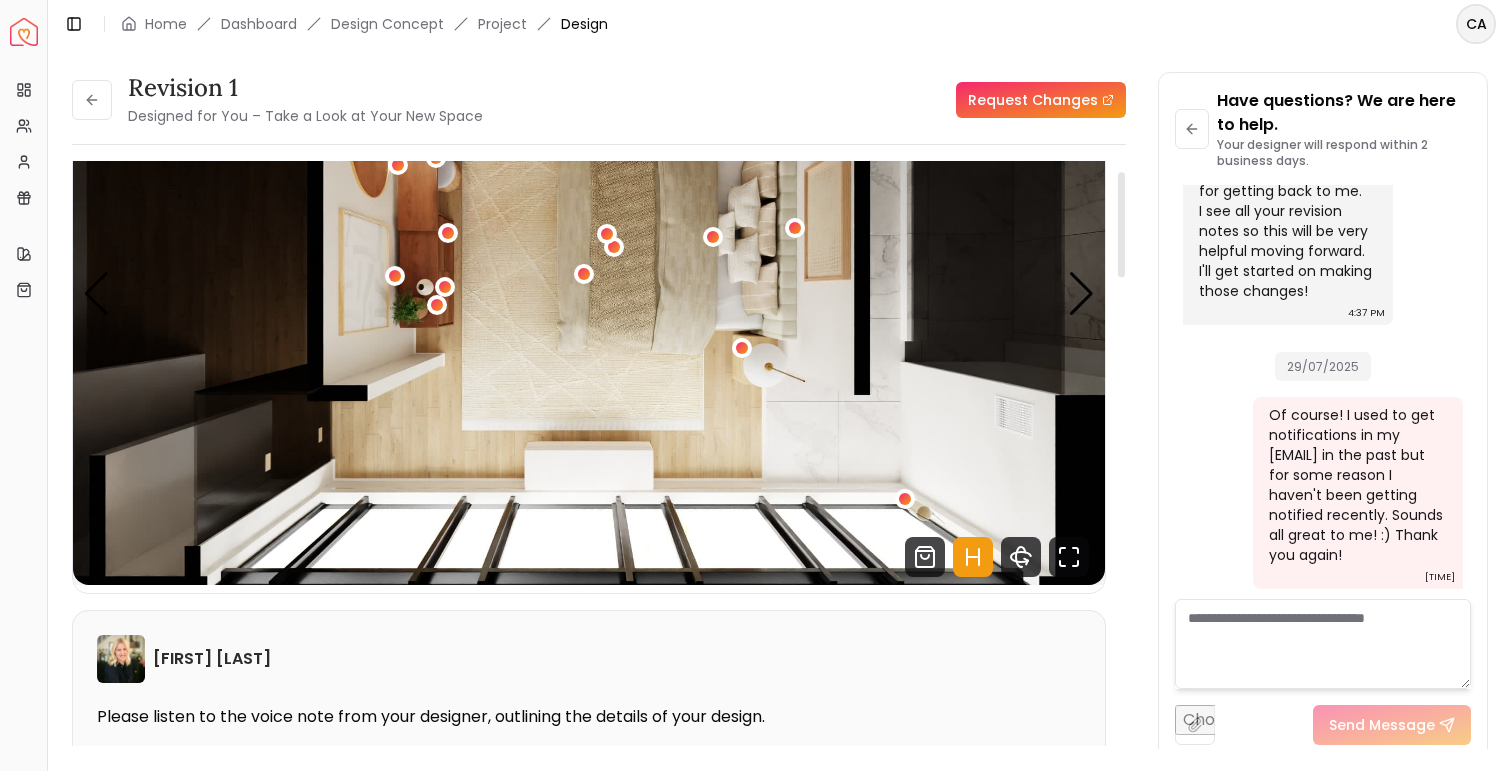 scroll, scrollTop: 57, scrollLeft: 0, axis: vertical 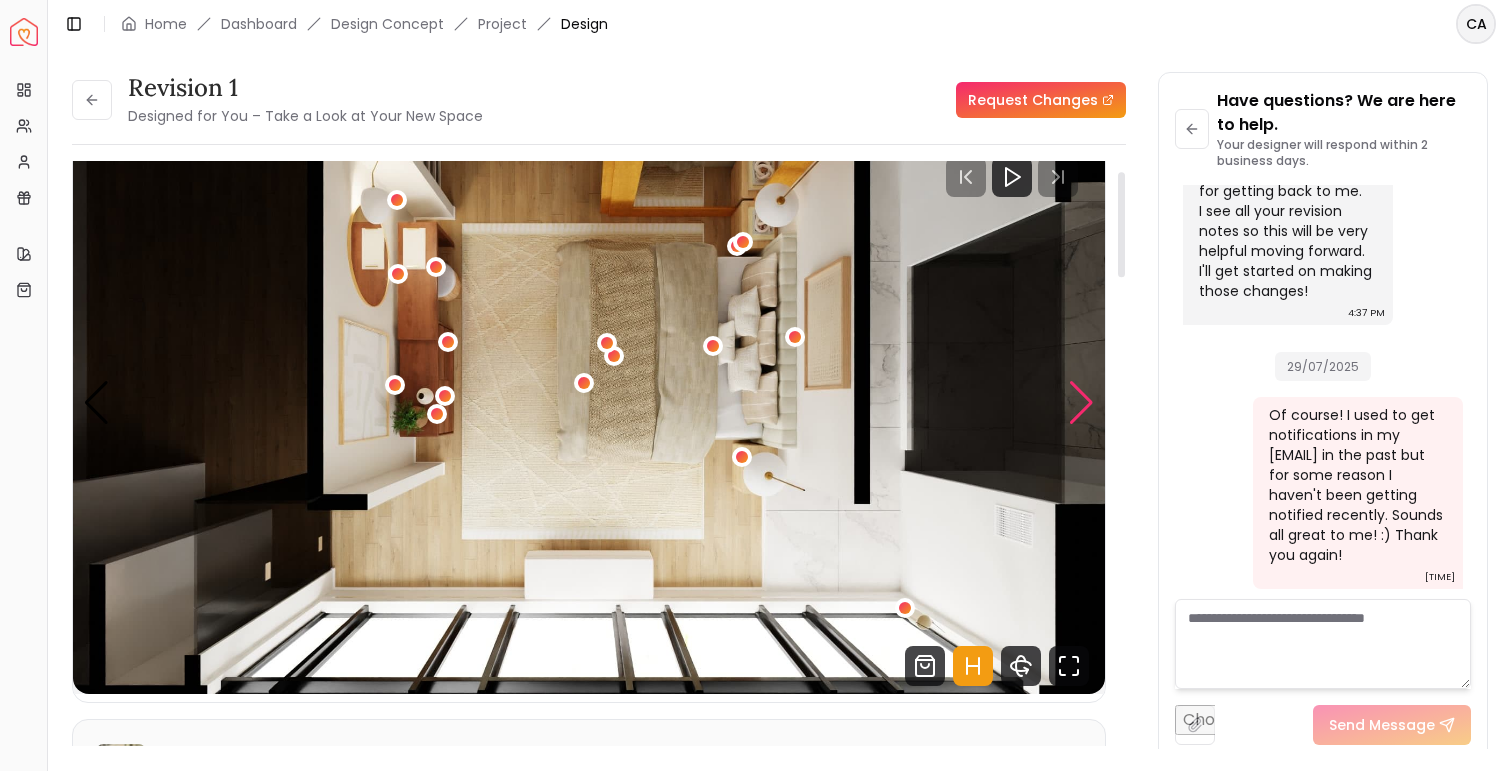 click at bounding box center (1081, 403) 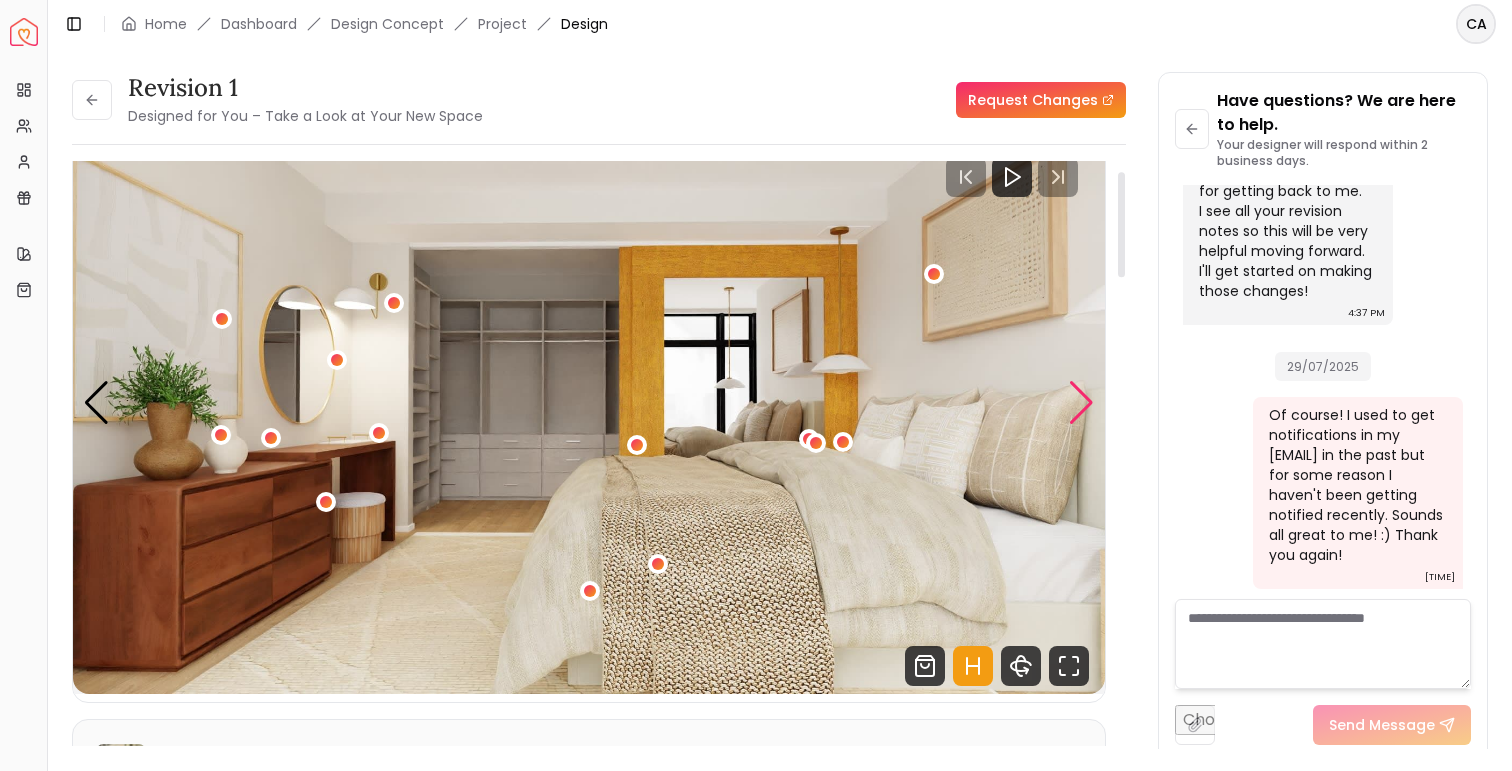 click at bounding box center [1081, 403] 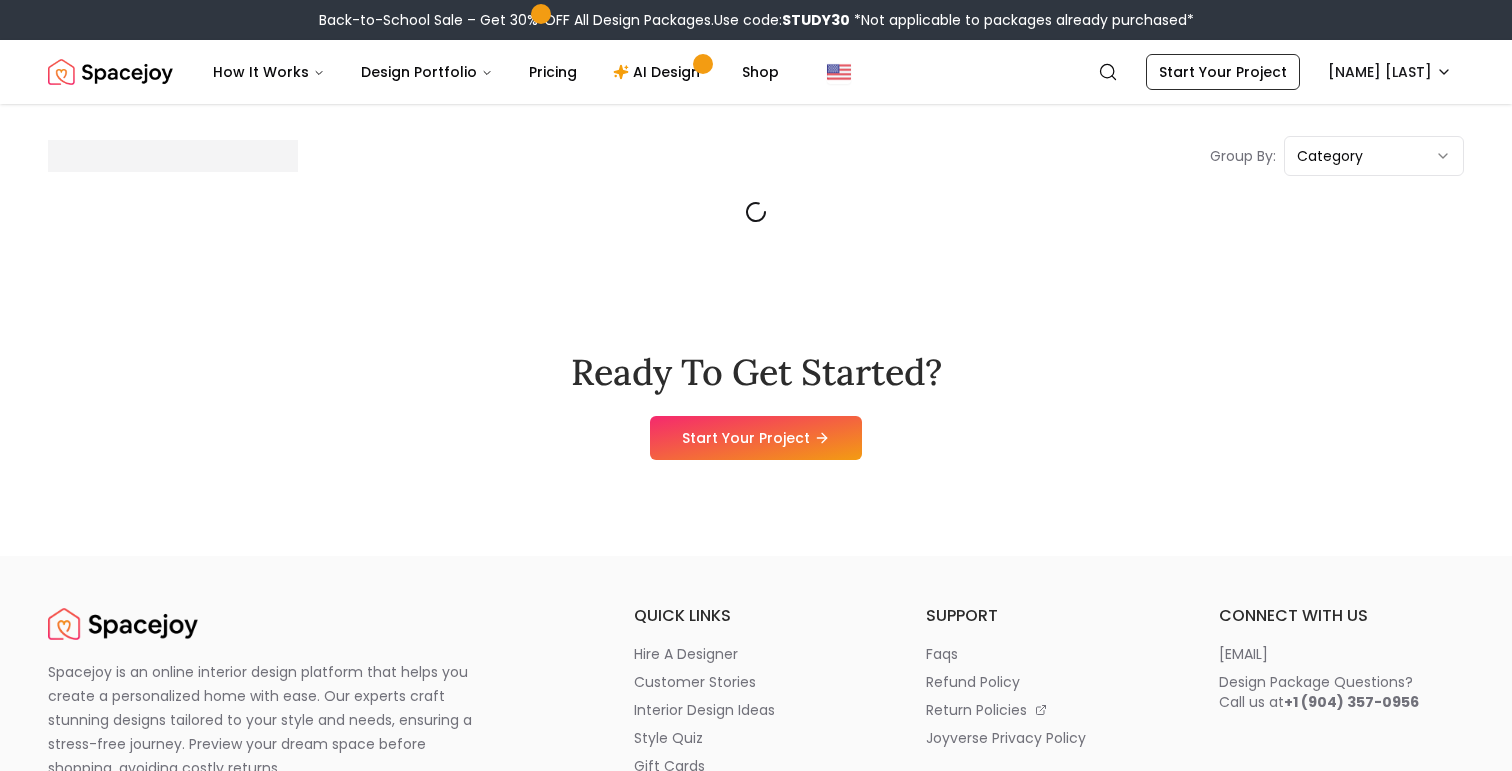 scroll, scrollTop: 0, scrollLeft: 0, axis: both 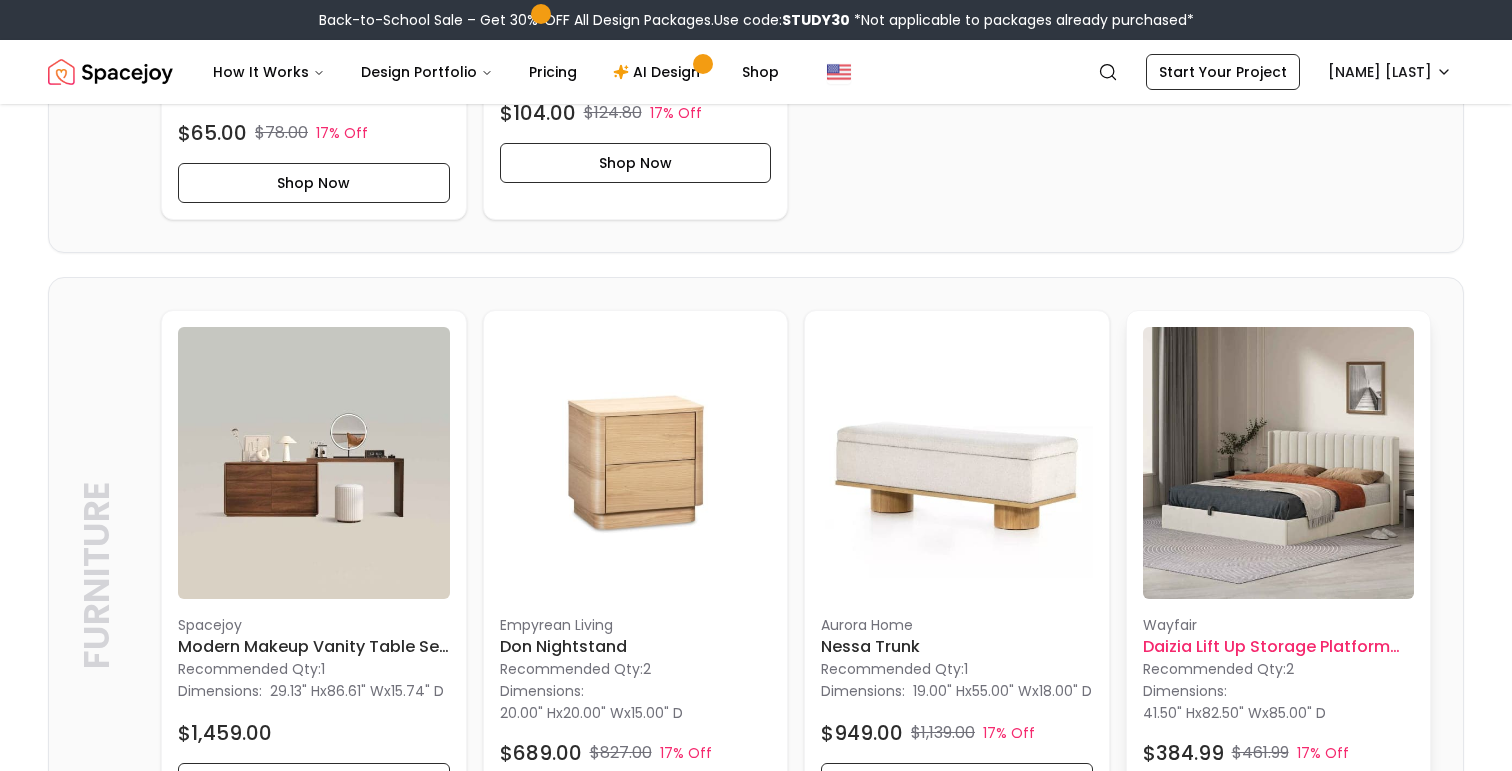 click at bounding box center (1279, 463) 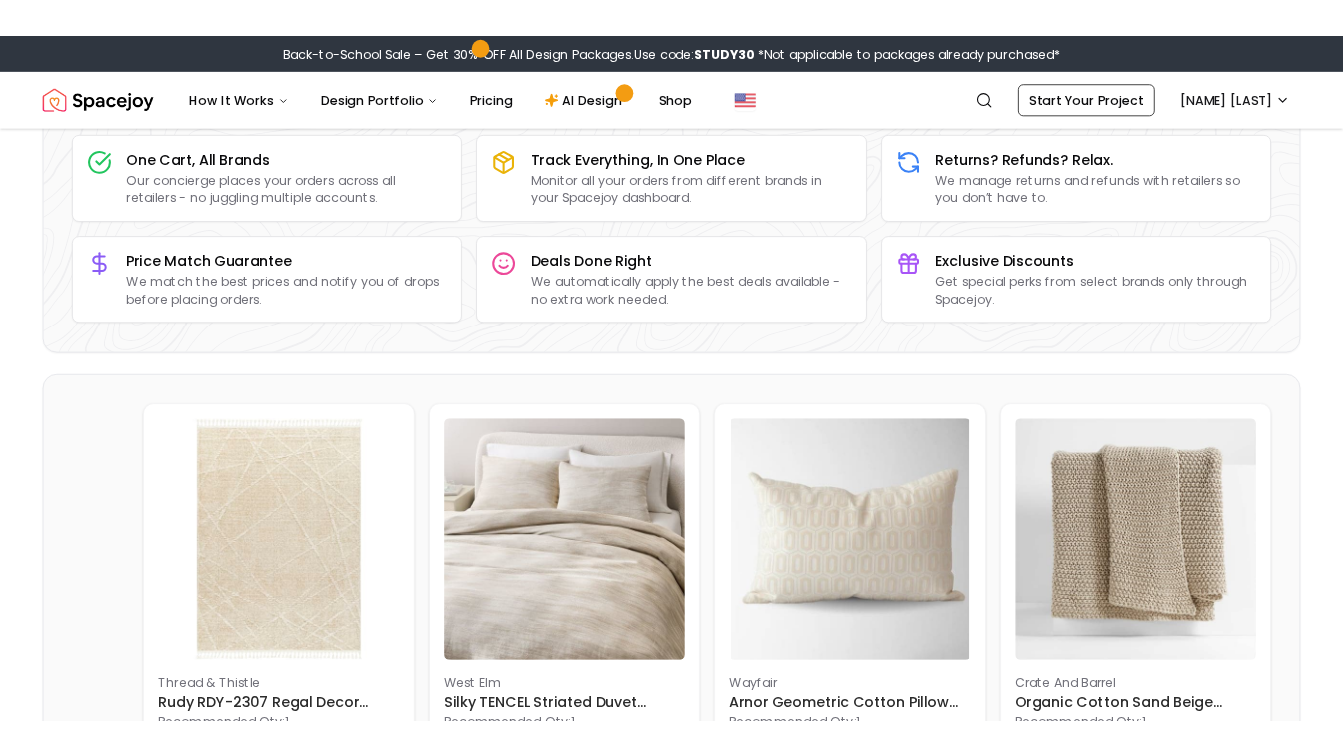 scroll, scrollTop: 171, scrollLeft: 0, axis: vertical 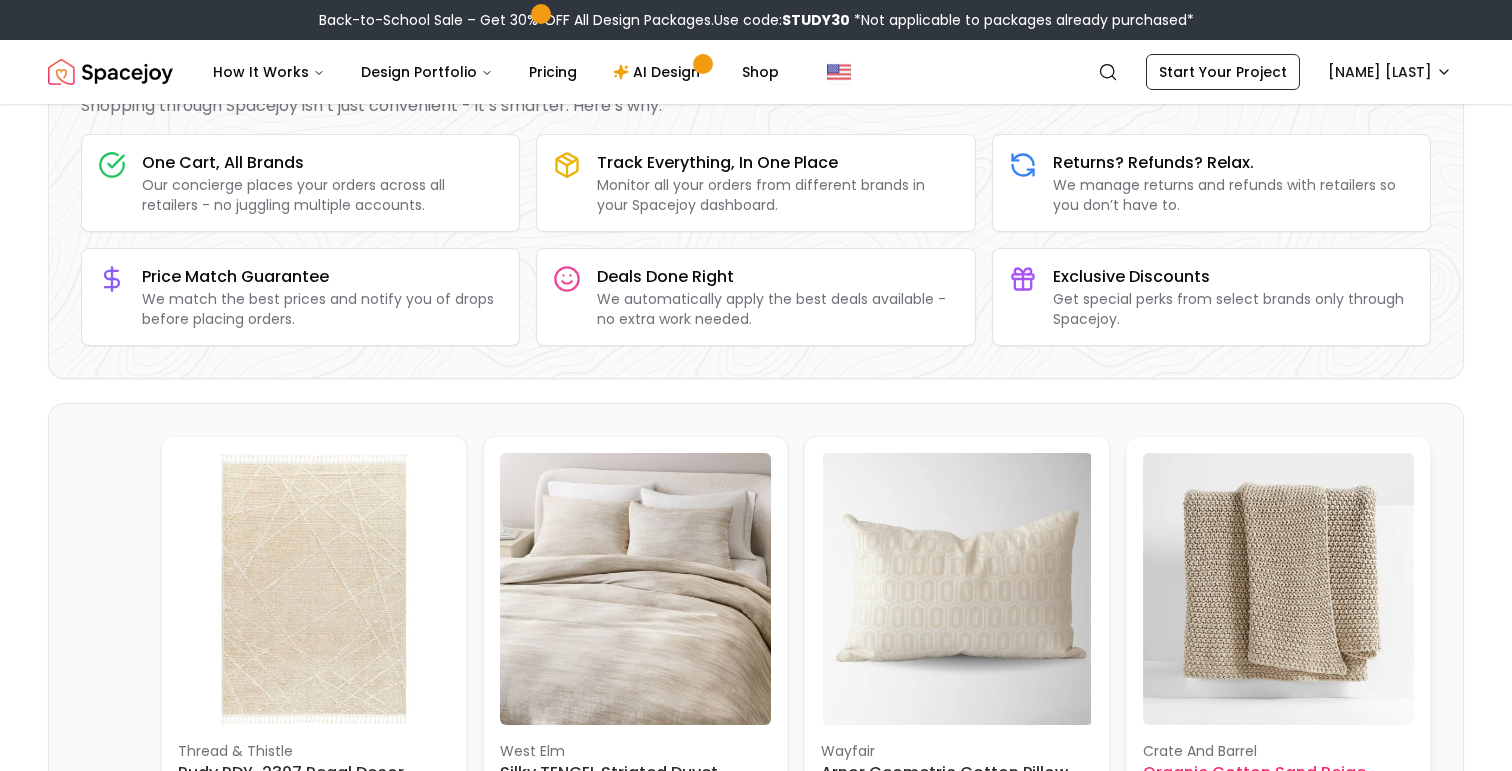 click at bounding box center [1279, 589] 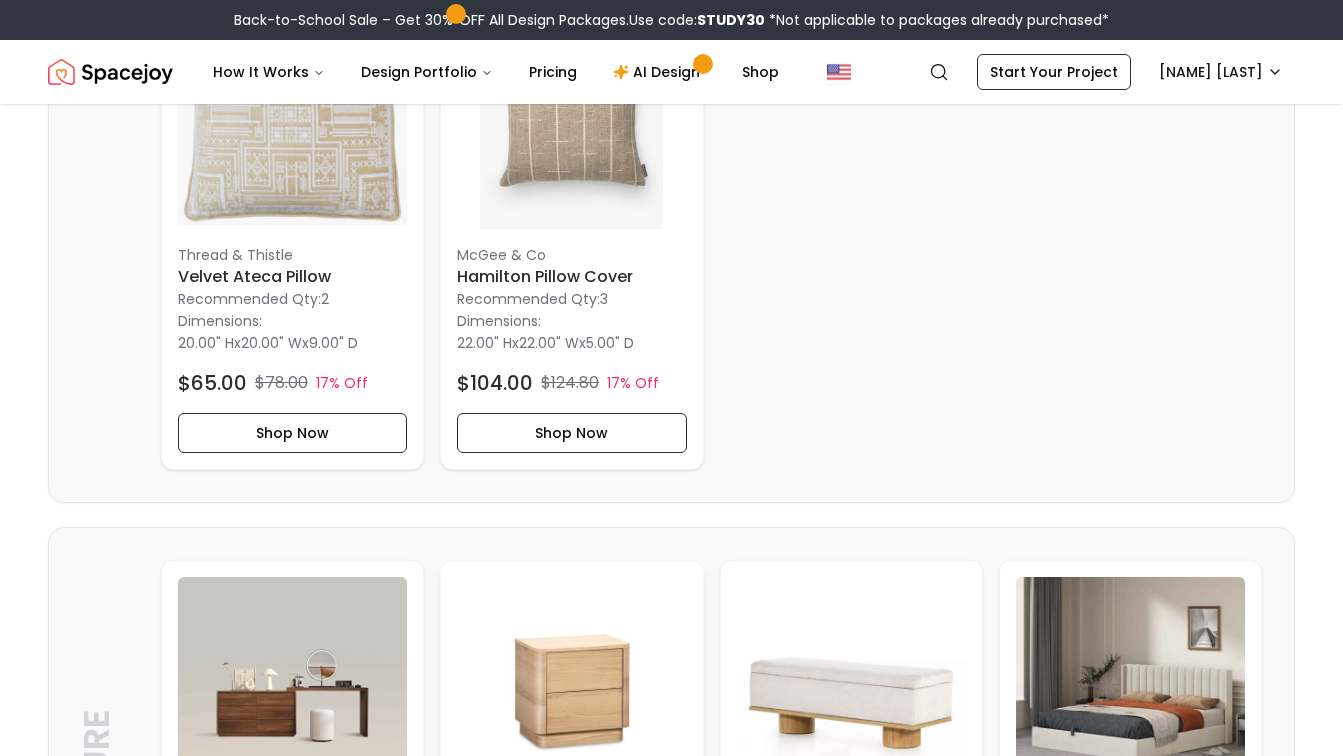 scroll, scrollTop: 1188, scrollLeft: 0, axis: vertical 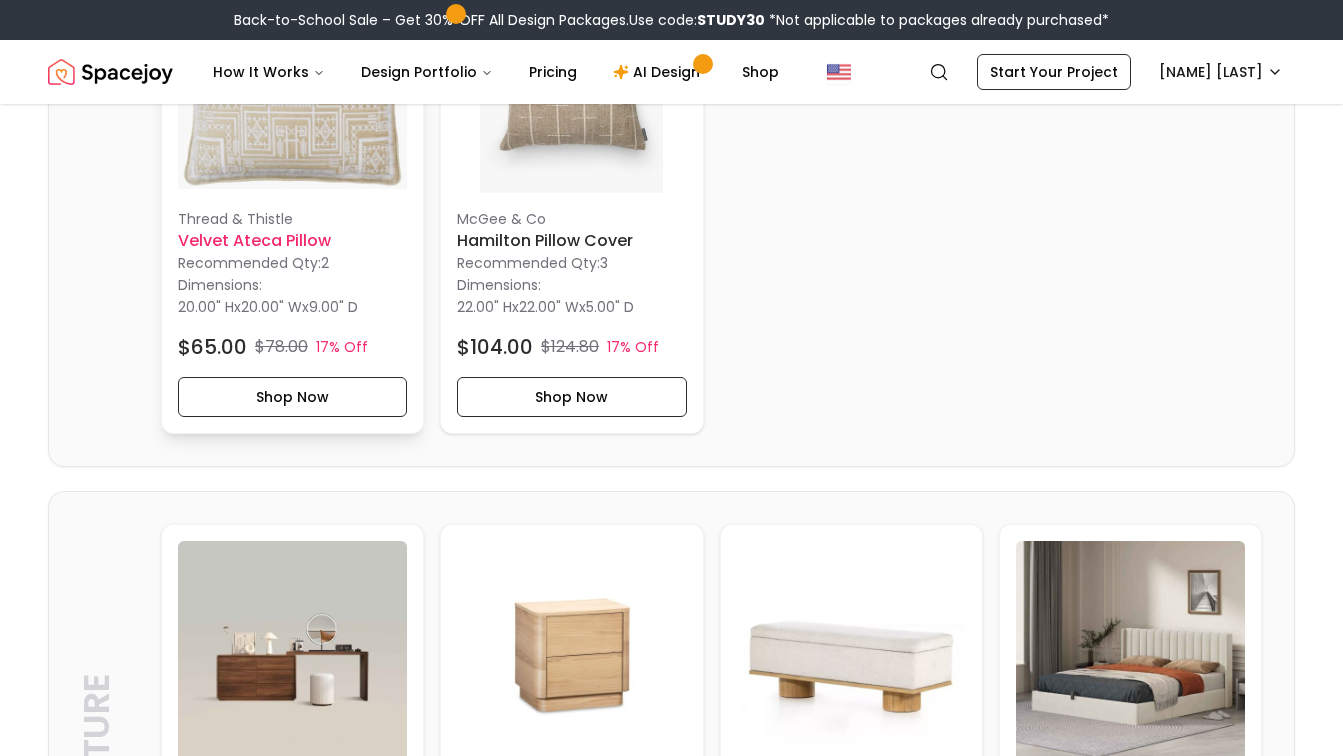 click on "Thread & Thistle" at bounding box center [292, 219] 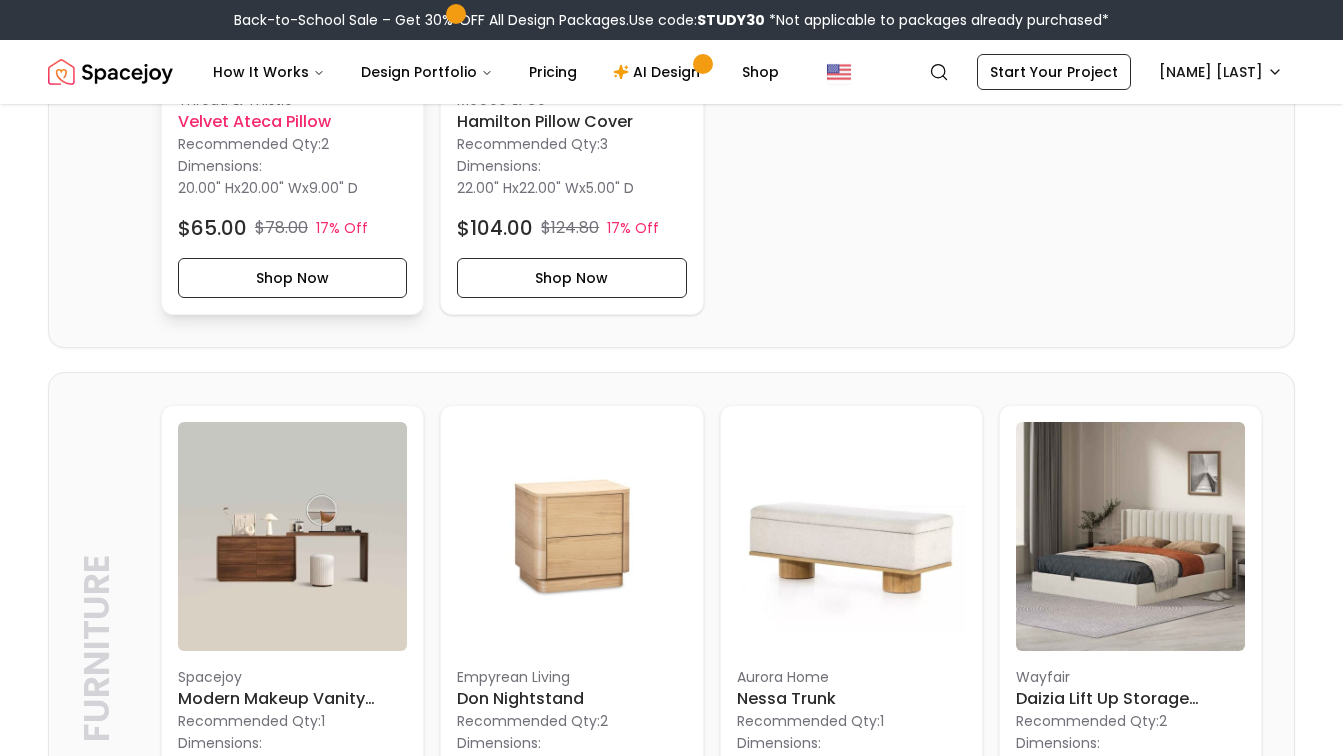 scroll, scrollTop: 1518, scrollLeft: 0, axis: vertical 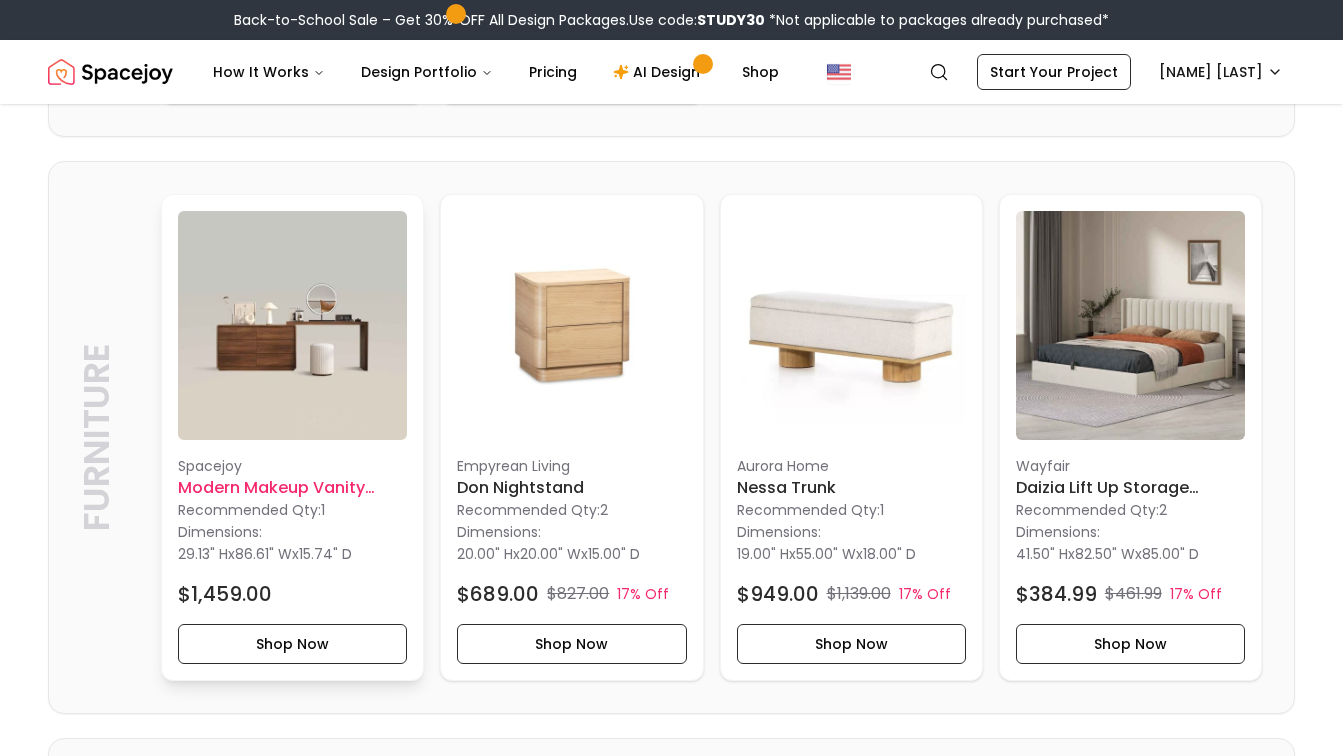 click at bounding box center (292, 325) 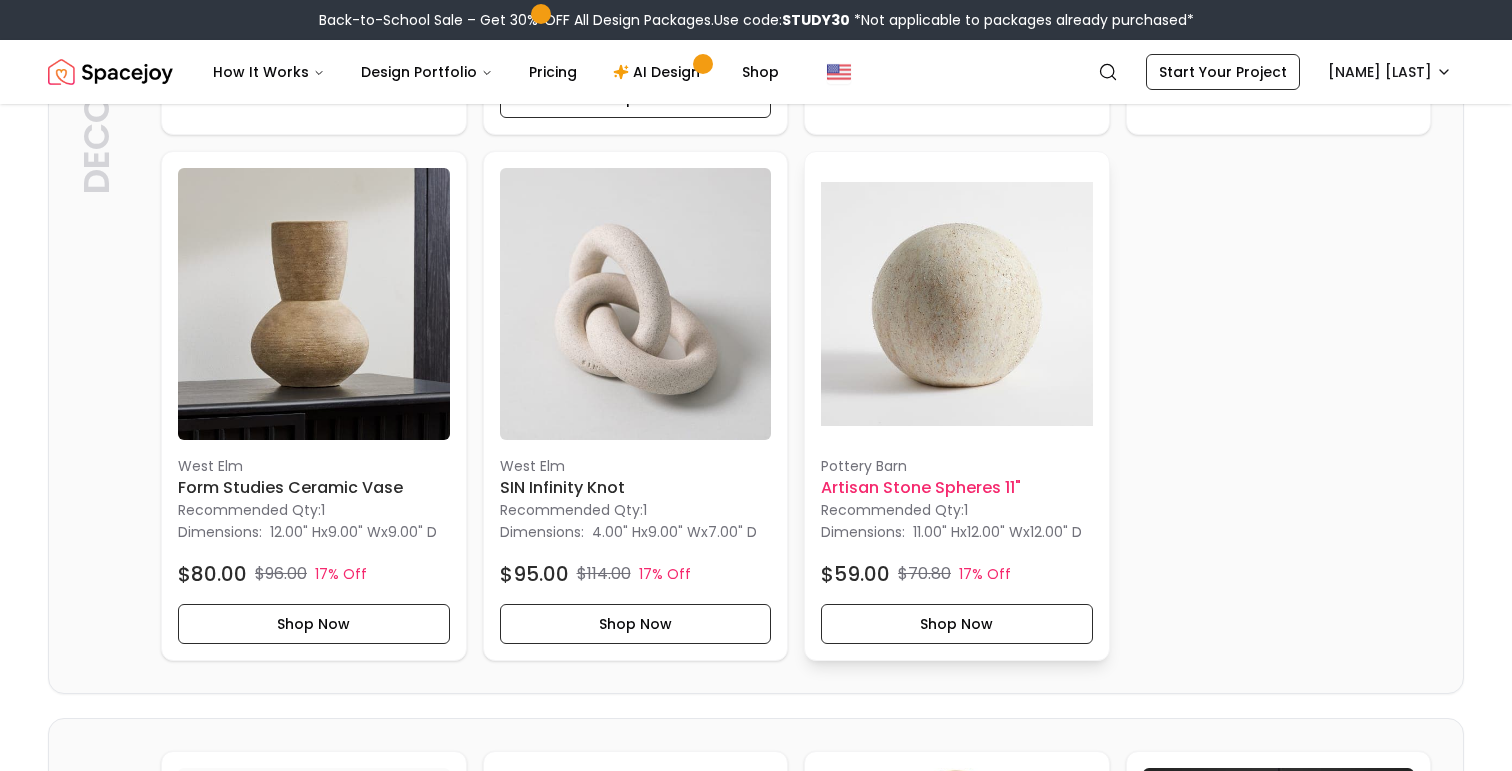 scroll, scrollTop: 2795, scrollLeft: 0, axis: vertical 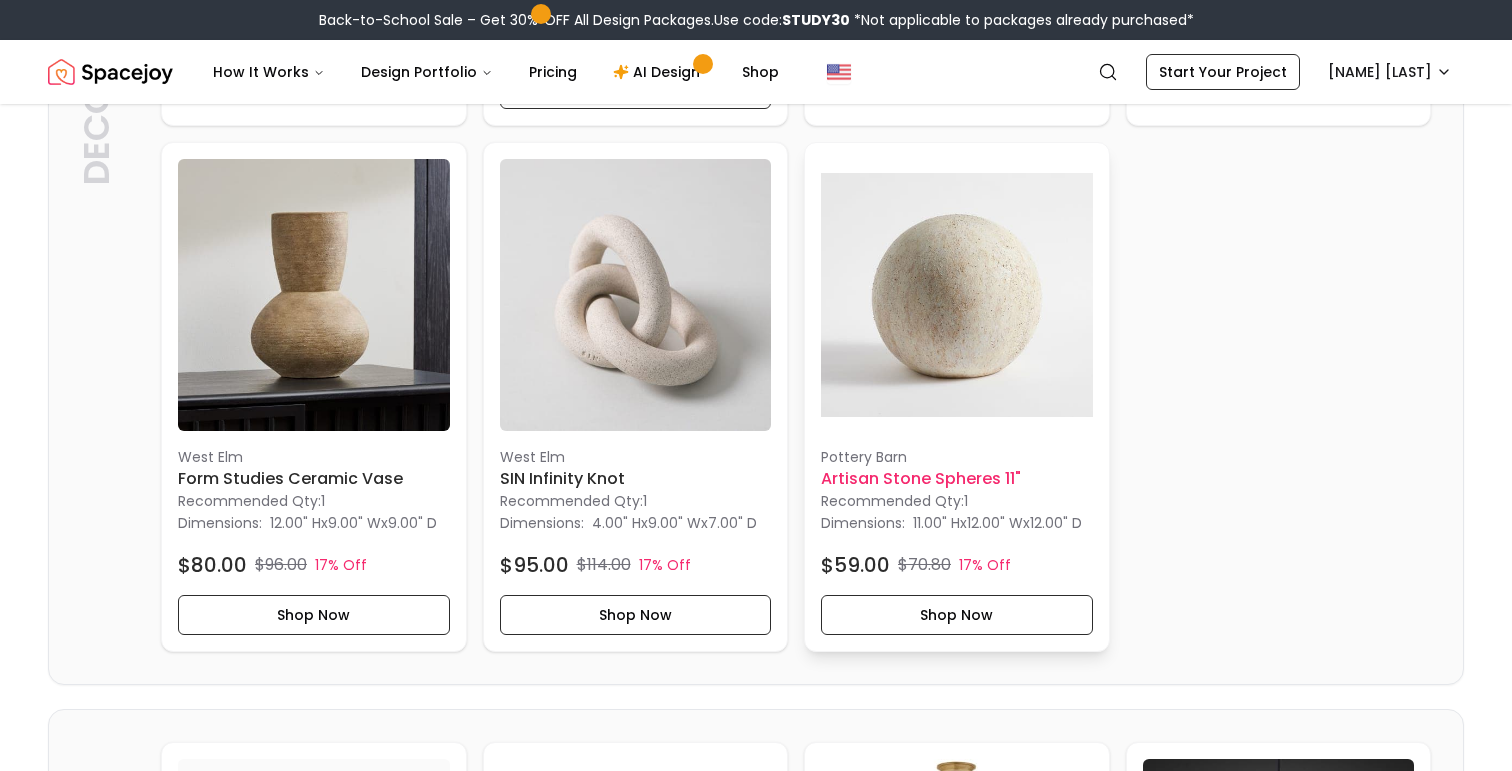 click at bounding box center (957, 295) 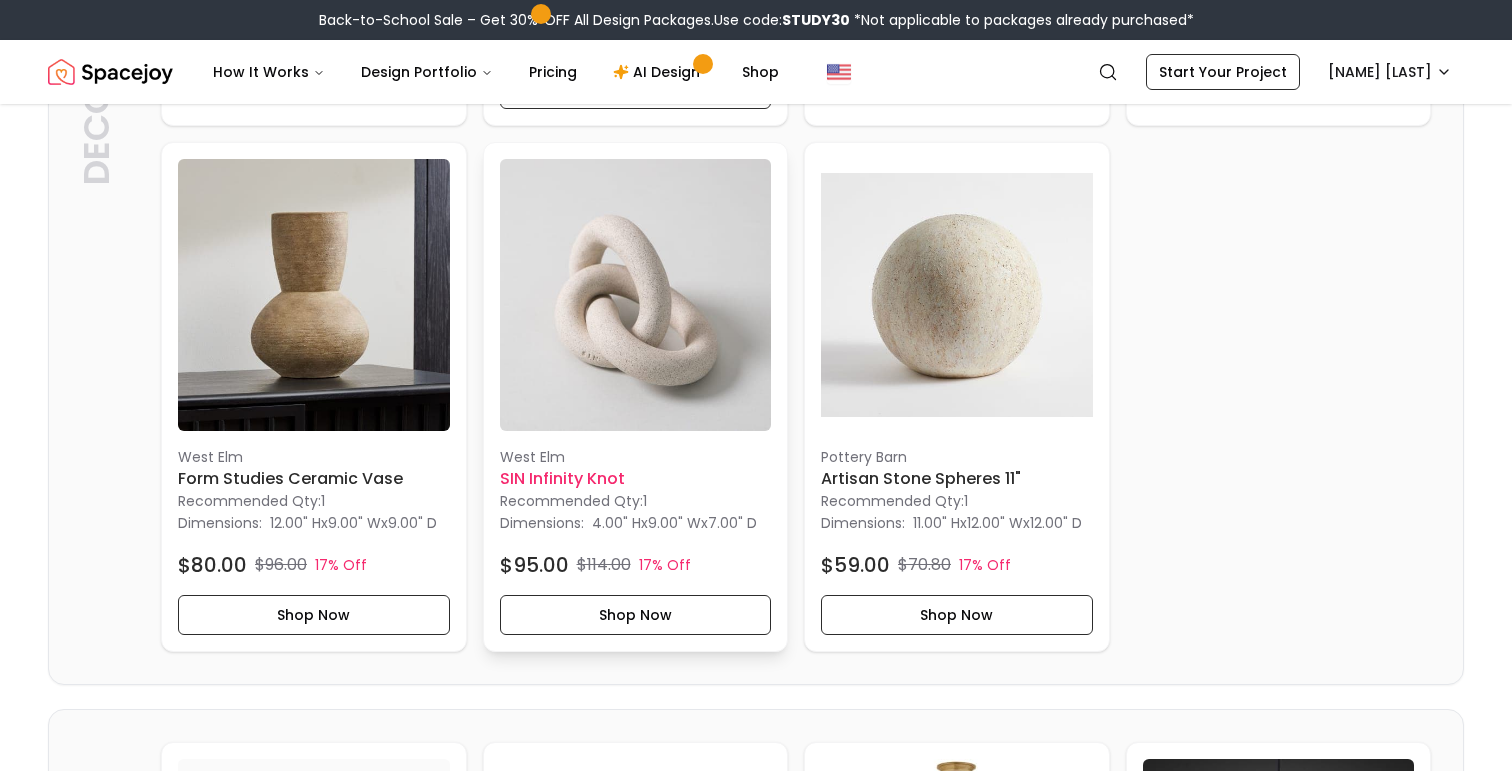 click at bounding box center [636, 295] 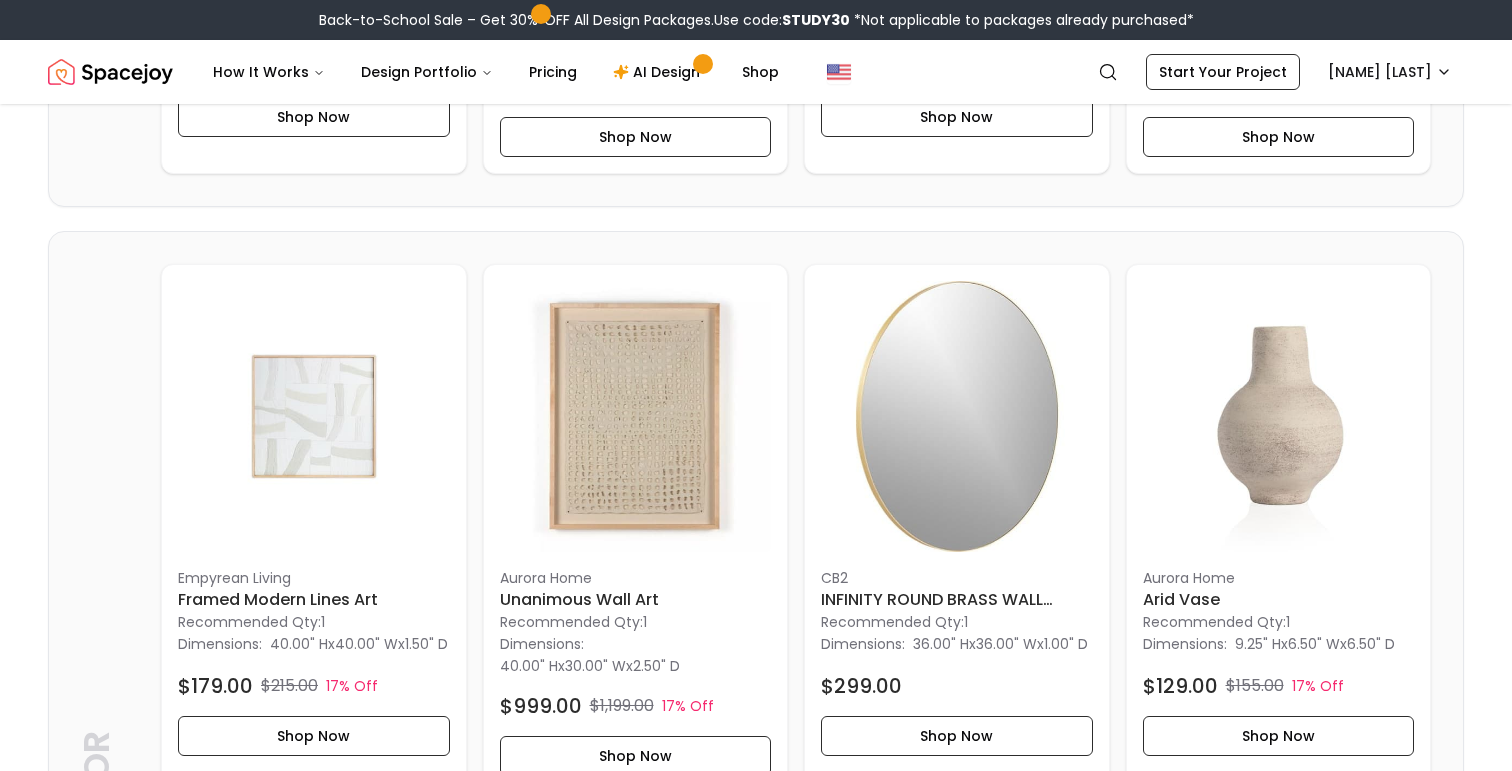 scroll, scrollTop: 2380, scrollLeft: 0, axis: vertical 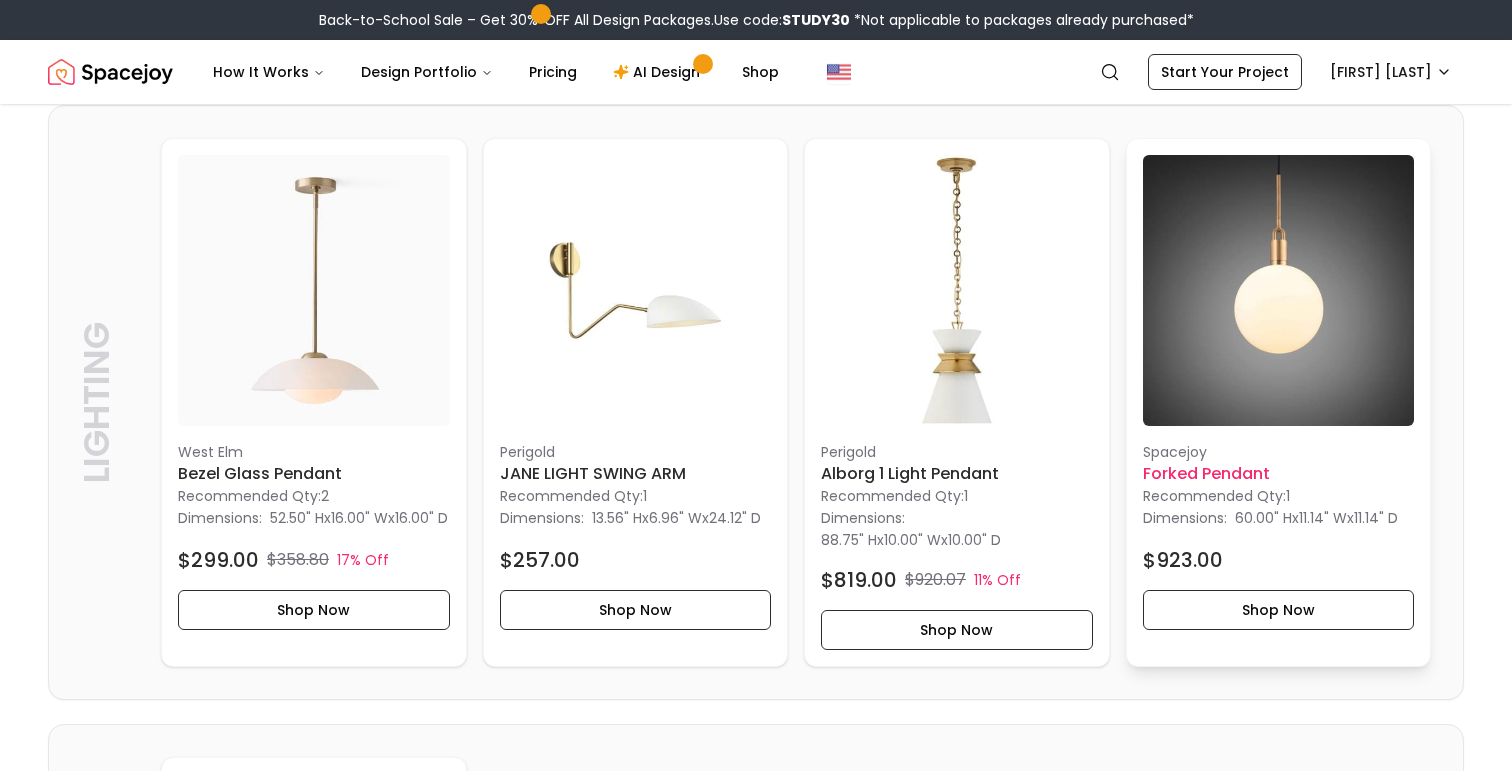 click at bounding box center (1279, 291) 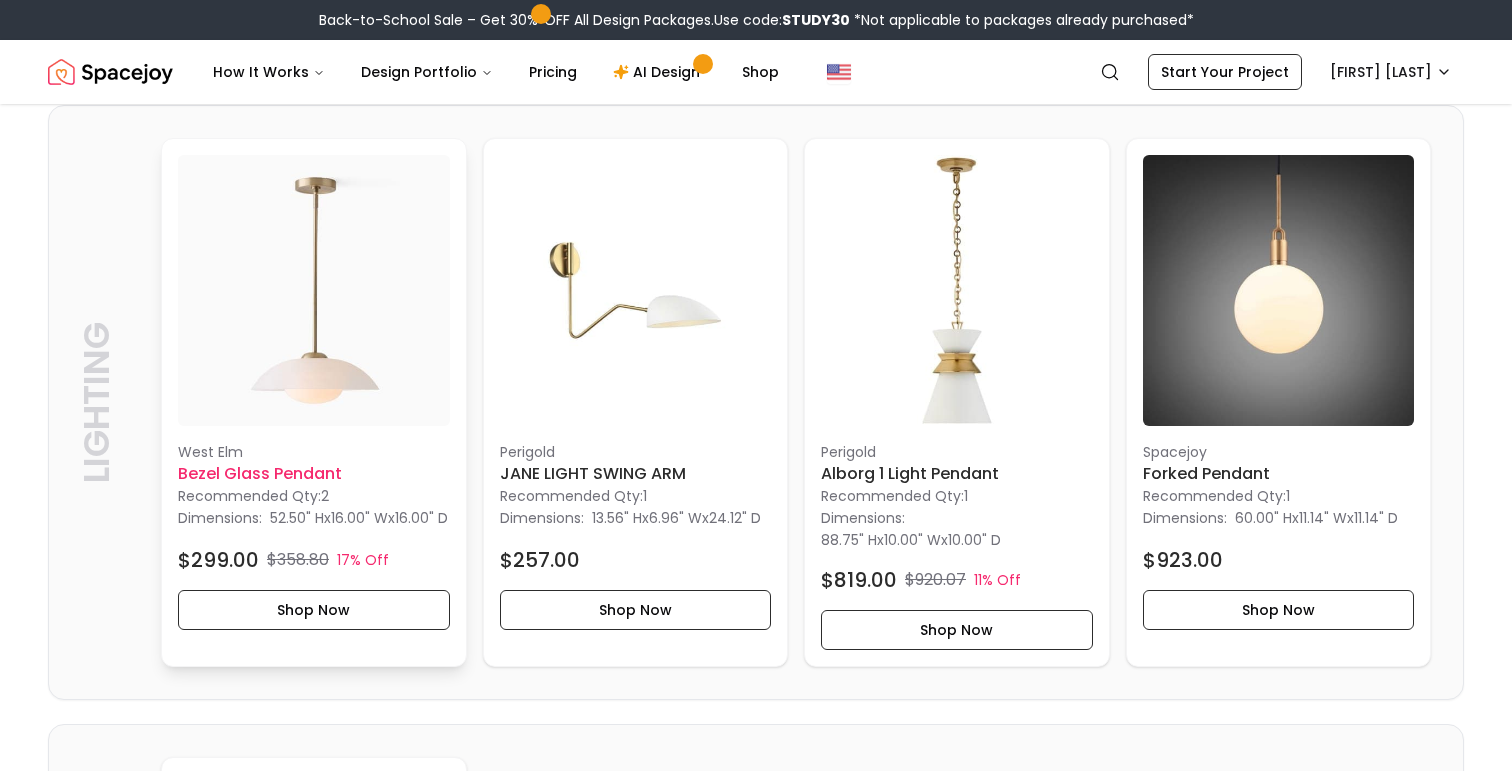 click at bounding box center (314, 291) 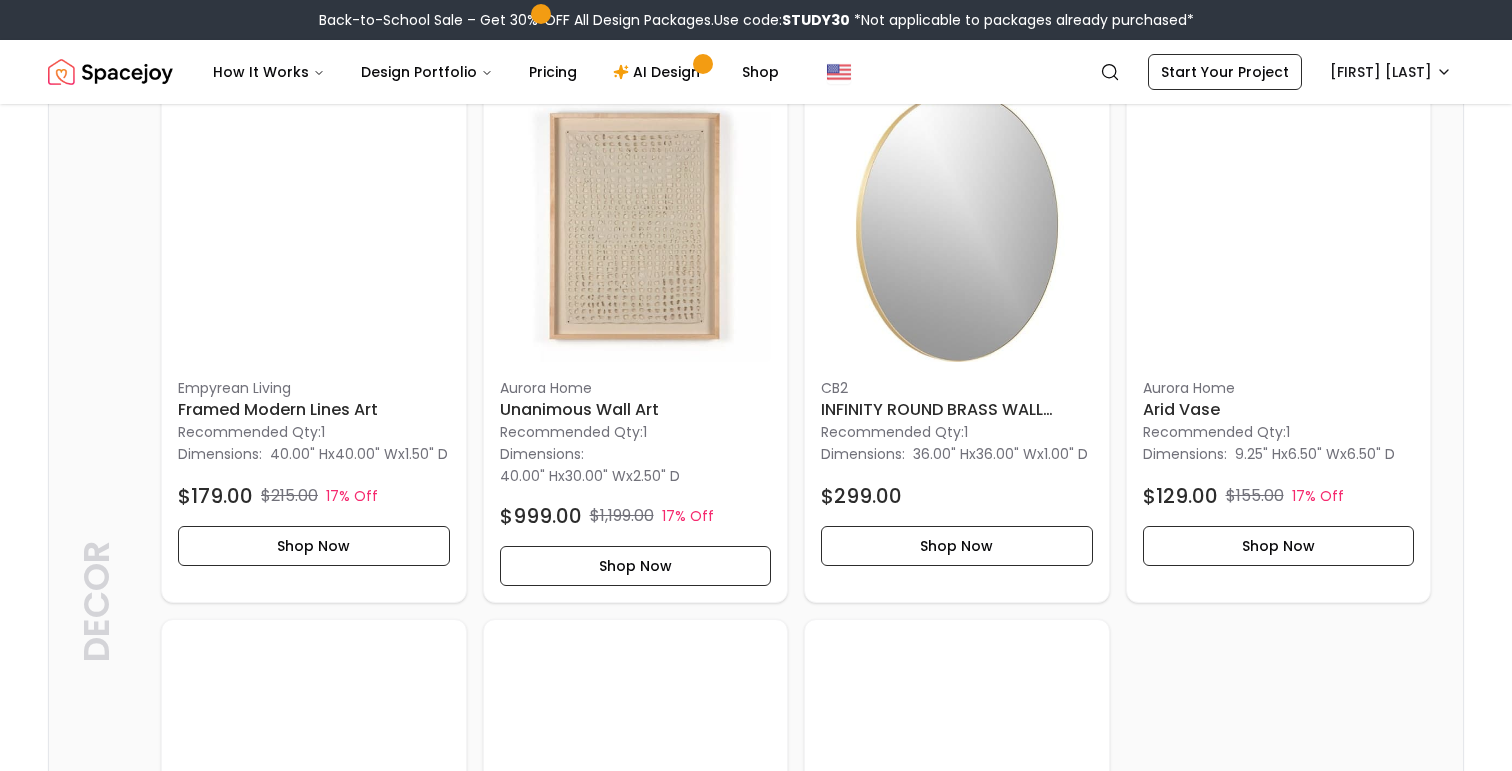 scroll, scrollTop: 2305, scrollLeft: 0, axis: vertical 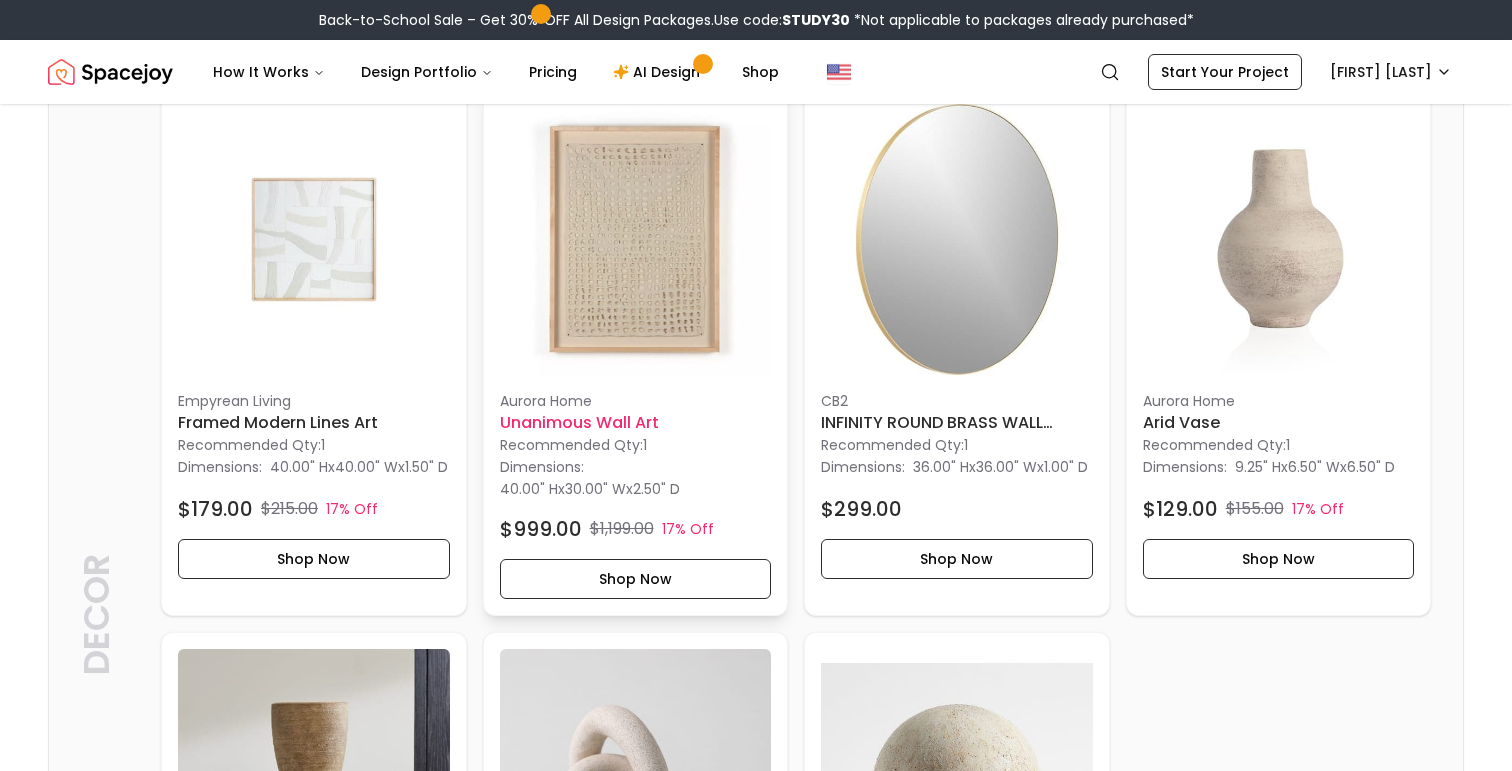 click at bounding box center (636, 240) 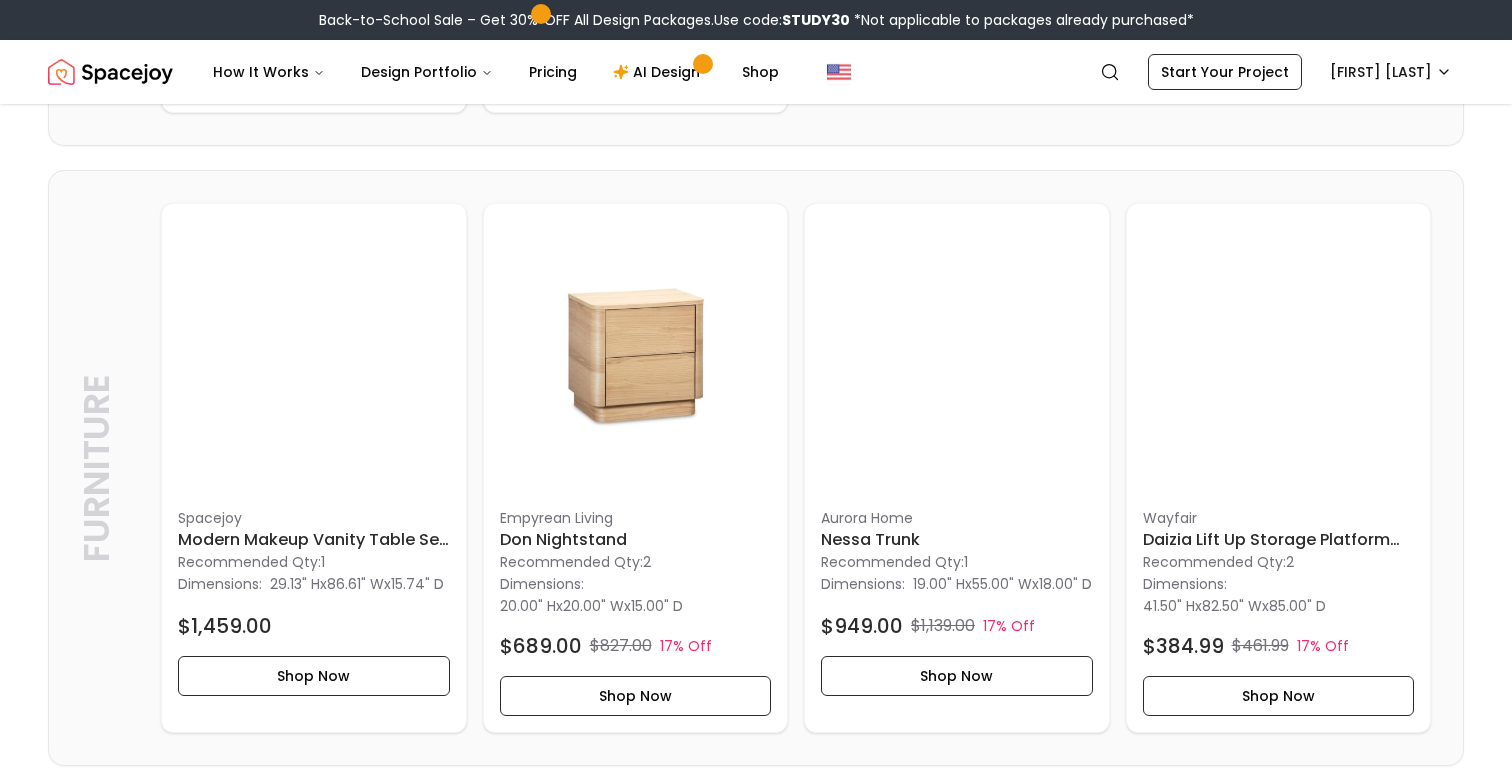 scroll, scrollTop: 1559, scrollLeft: 0, axis: vertical 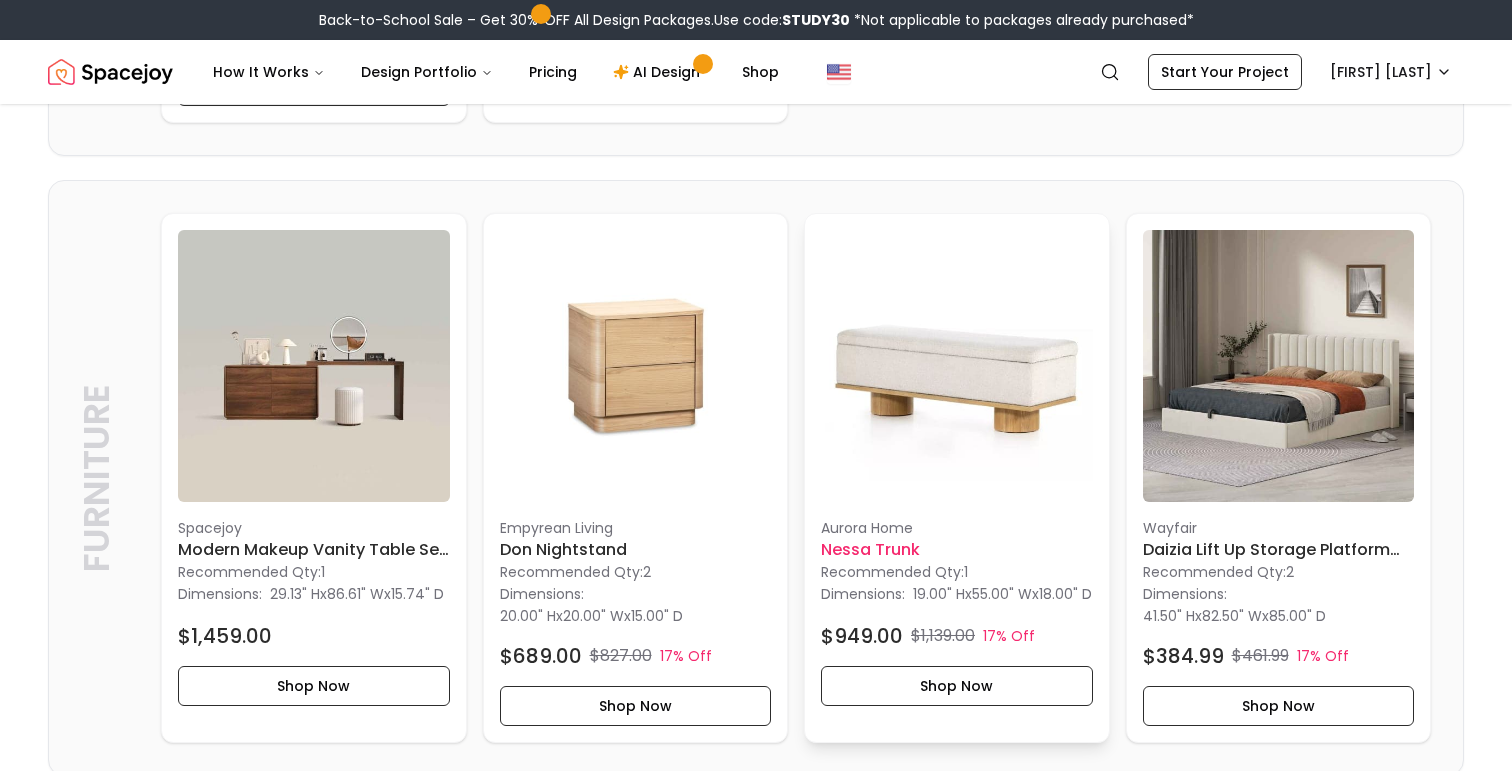 click at bounding box center [957, 366] 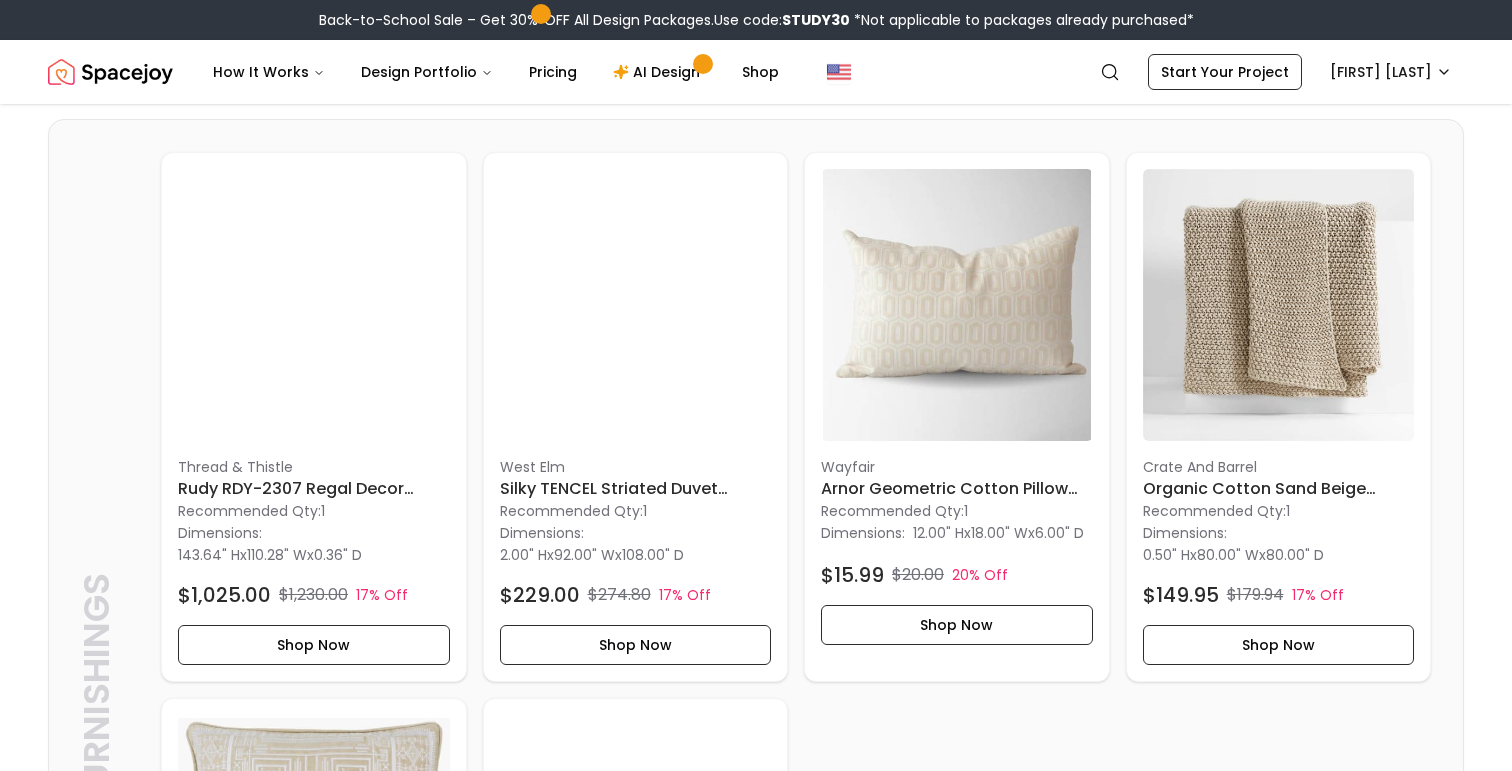 scroll, scrollTop: 607, scrollLeft: 0, axis: vertical 